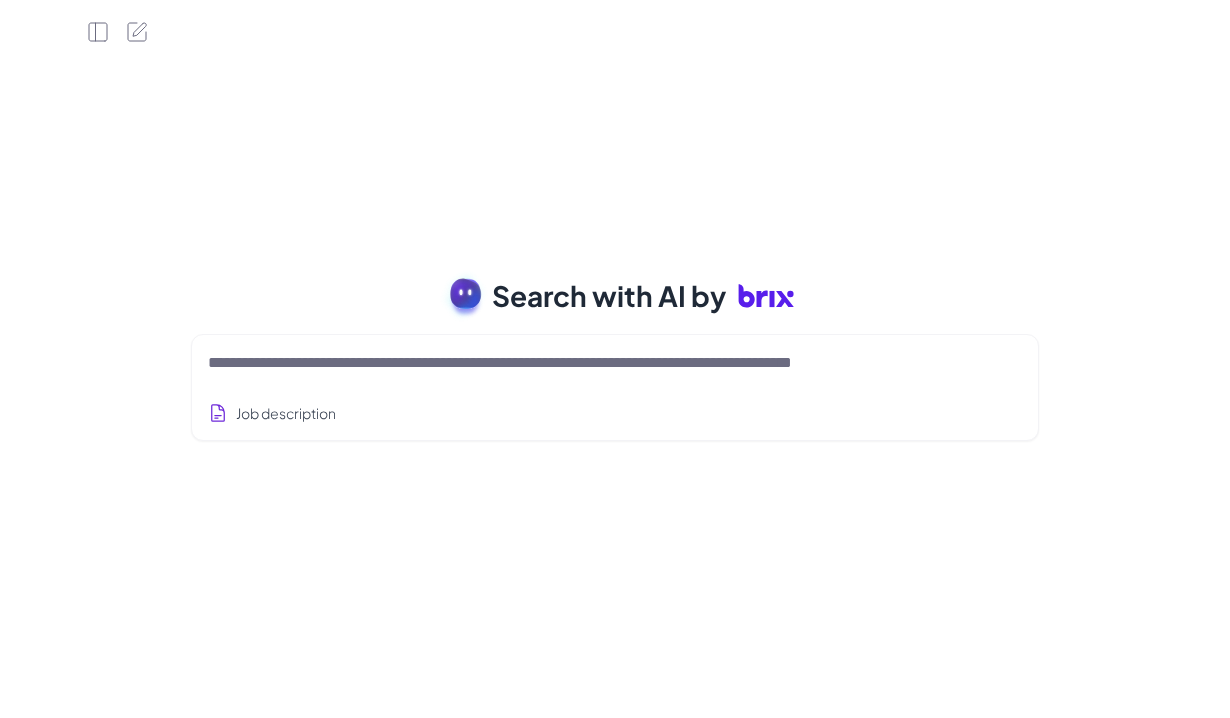 scroll, scrollTop: 0, scrollLeft: 0, axis: both 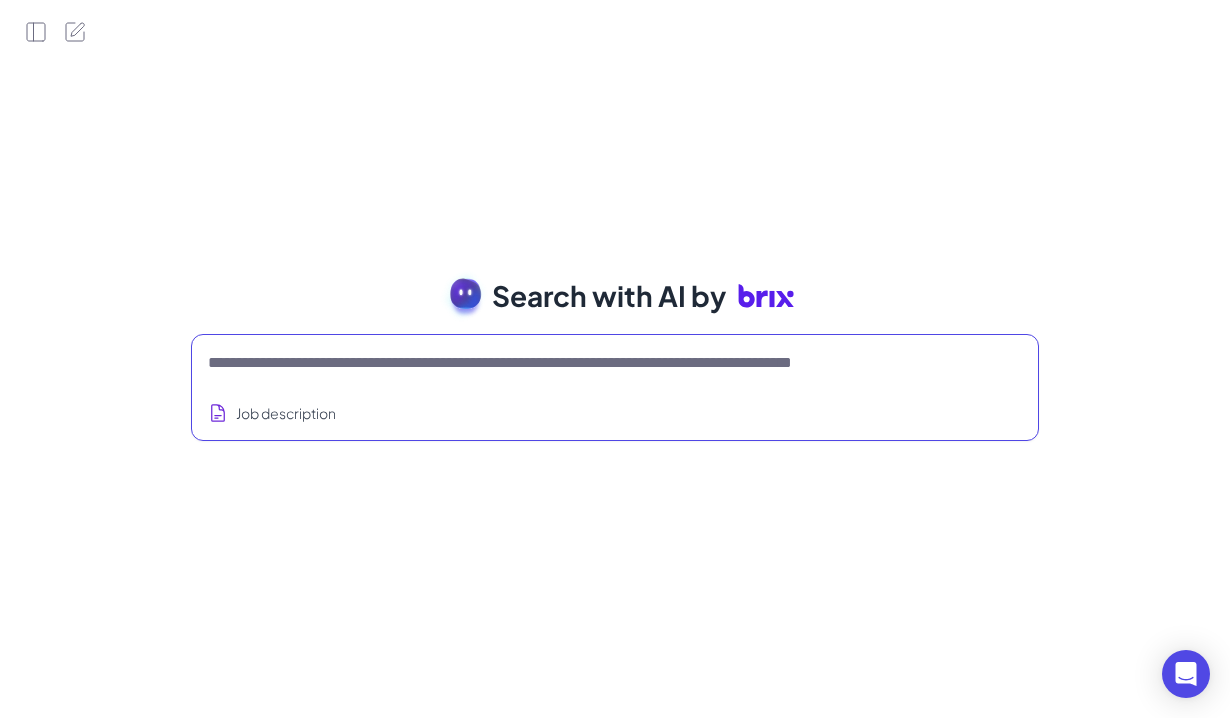 click at bounding box center (591, 363) 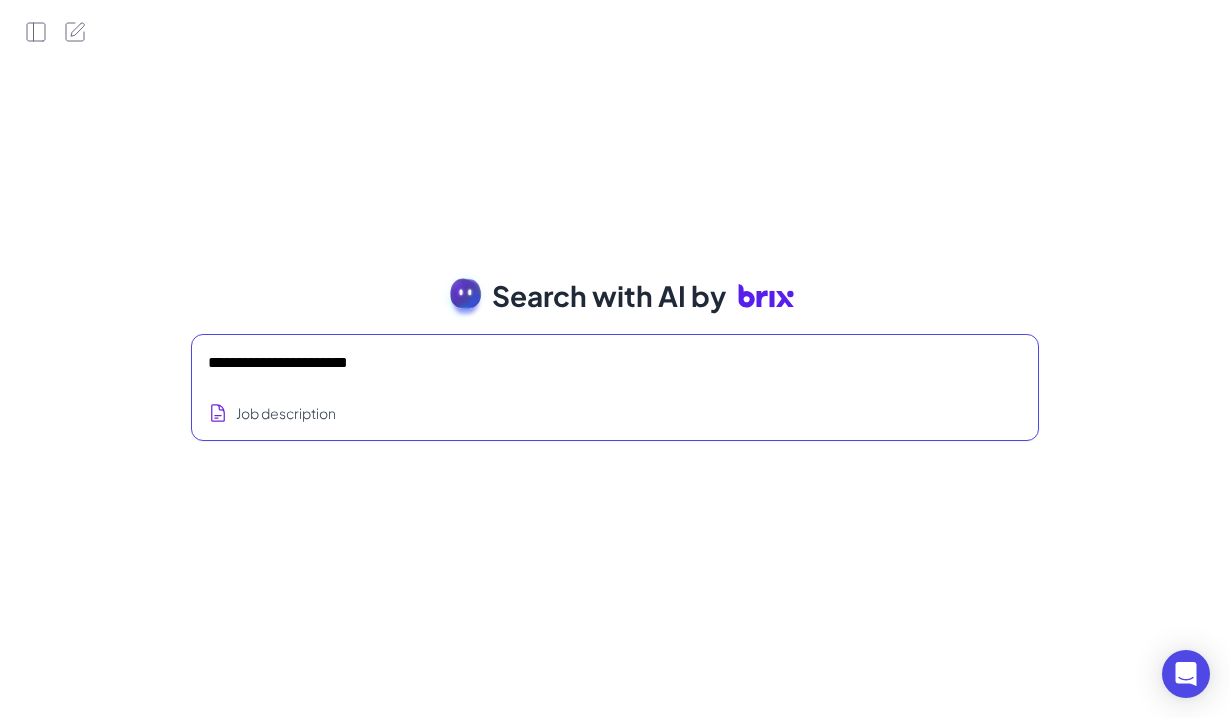 type on "**********" 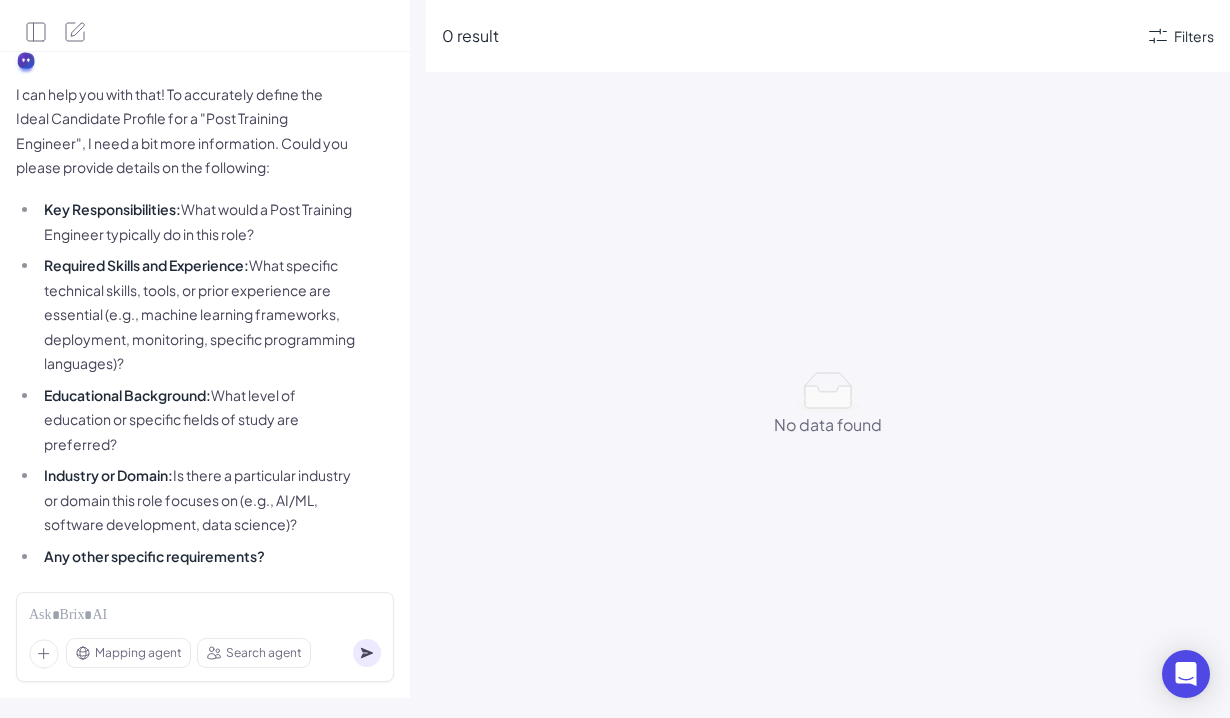 scroll, scrollTop: 97, scrollLeft: 0, axis: vertical 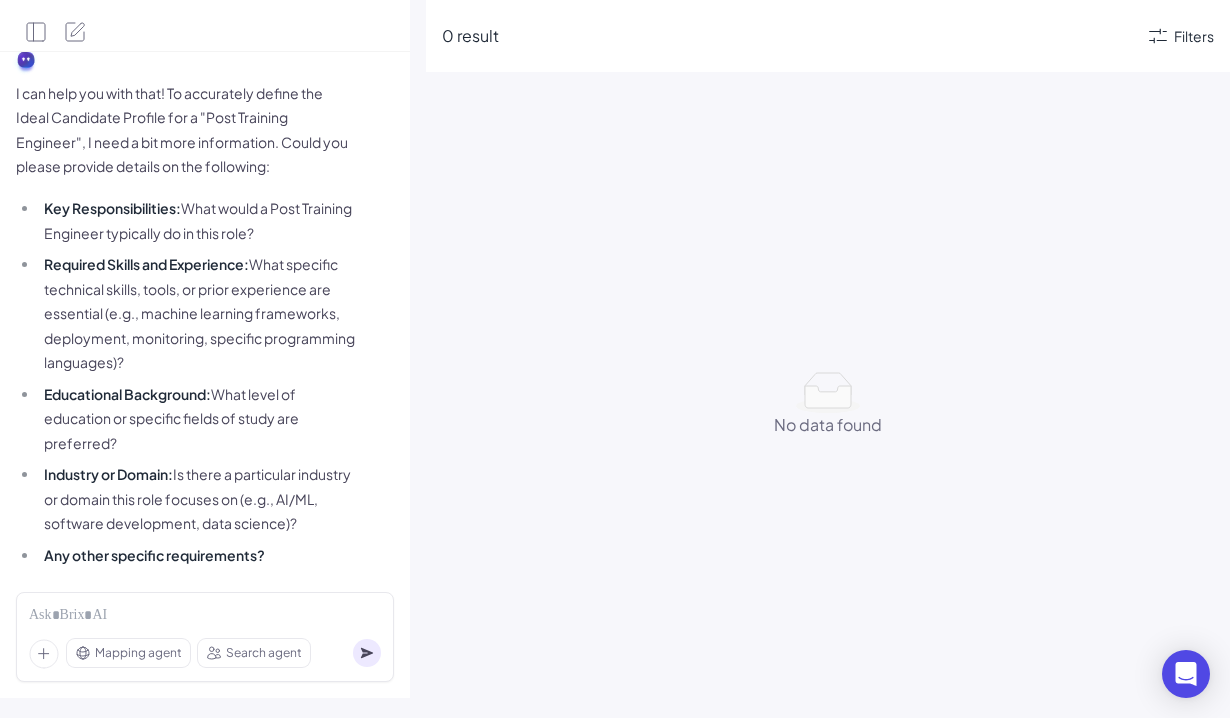 click on "Key Responsibilities:  What would a Post Training Engineer typically do in this role?" at bounding box center [197, 220] 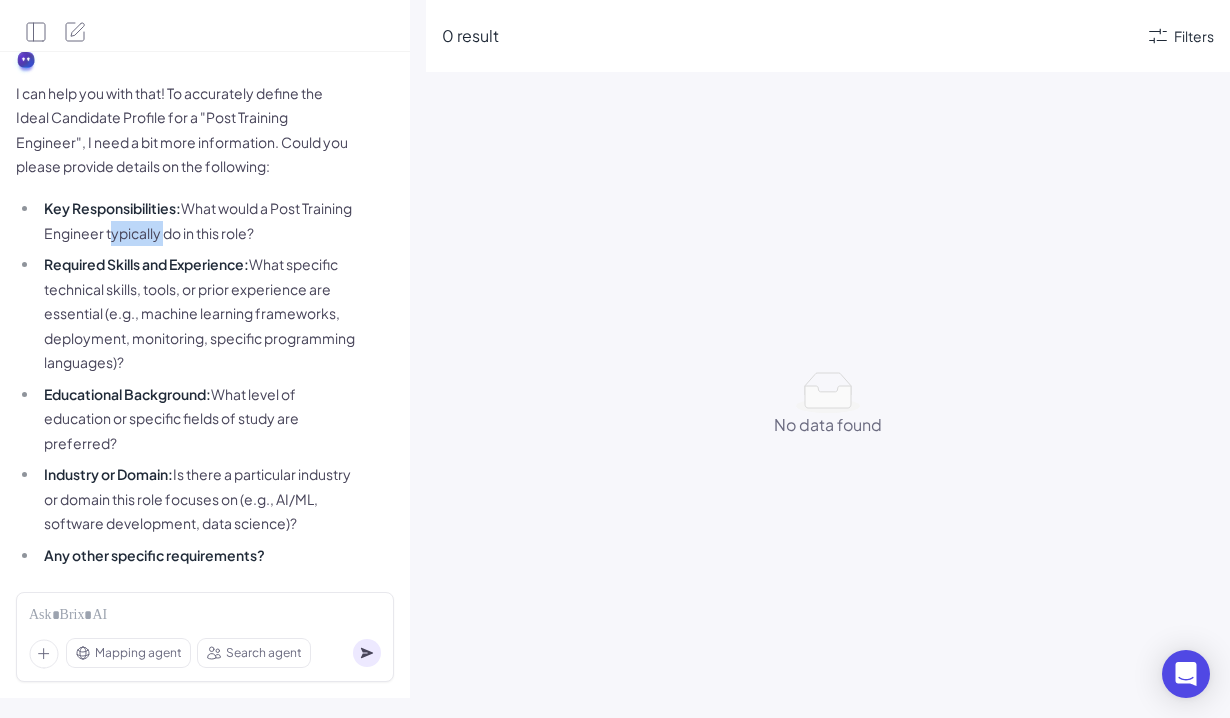 click on "Key Responsibilities:  What would a Post Training Engineer typically do in this role?" at bounding box center (197, 220) 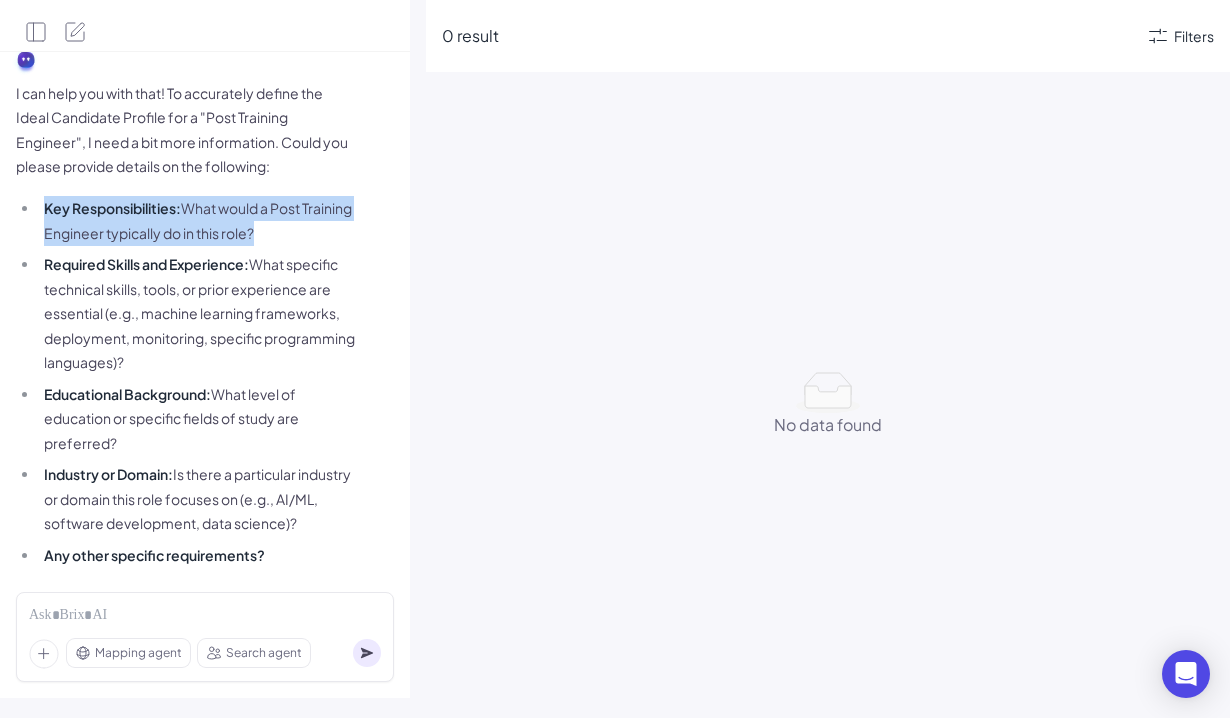 click on "Key Responsibilities:  What would a Post Training Engineer typically do in this role?" at bounding box center [197, 220] 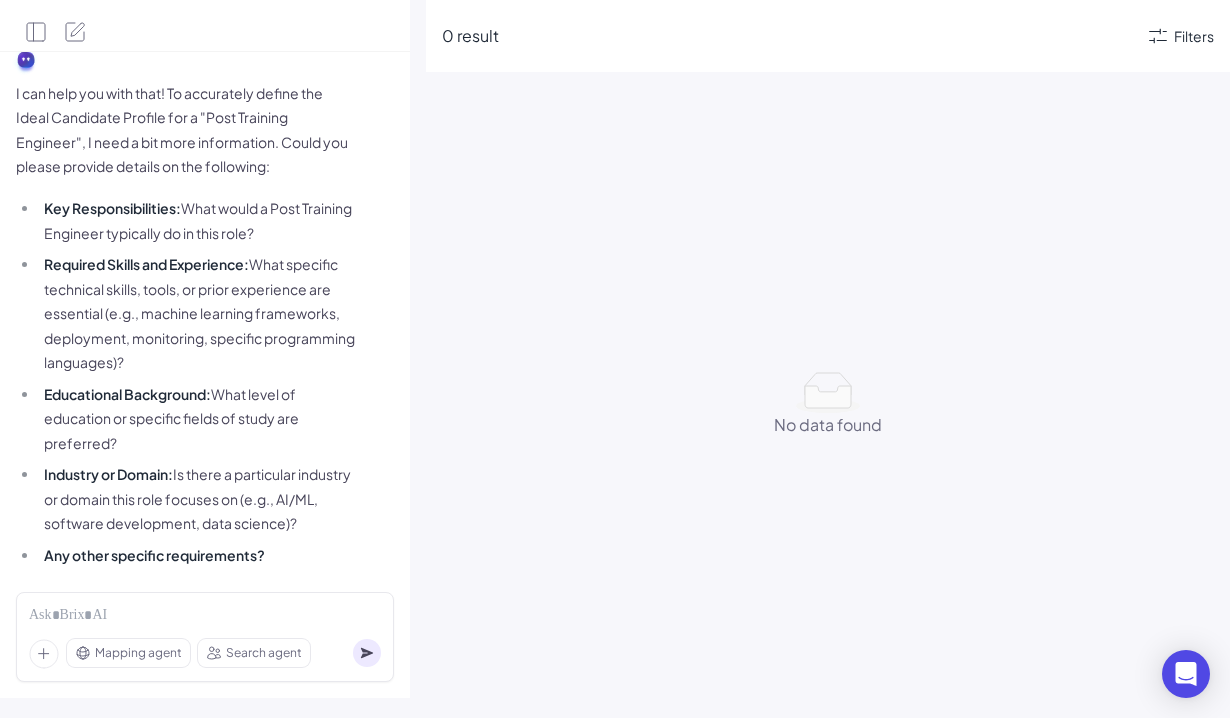 click on "Required Skills and Experience:  What specific technical skills, tools, or prior experience are essential (e.g., machine learning frameworks, deployment, monitoring, specific programming languages)?" at bounding box center (197, 313) 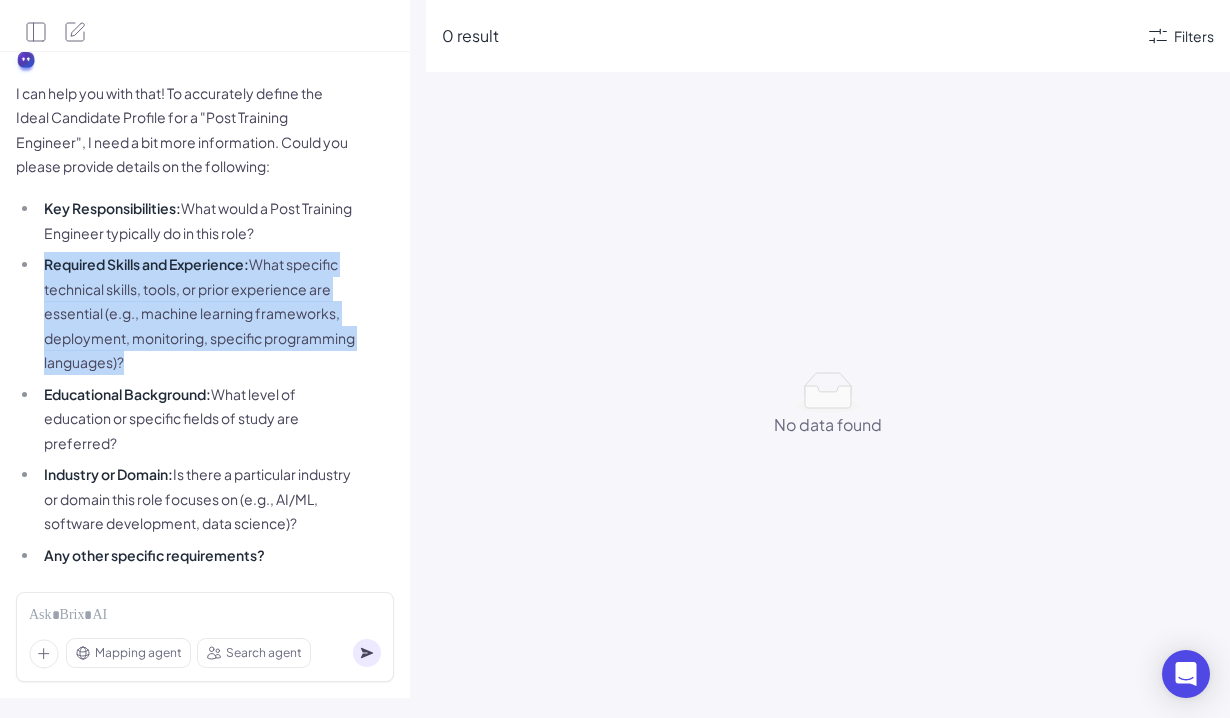 click on "Required Skills and Experience:  What specific technical skills, tools, or prior experience are essential (e.g., machine learning frameworks, deployment, monitoring, specific programming languages)?" at bounding box center (197, 313) 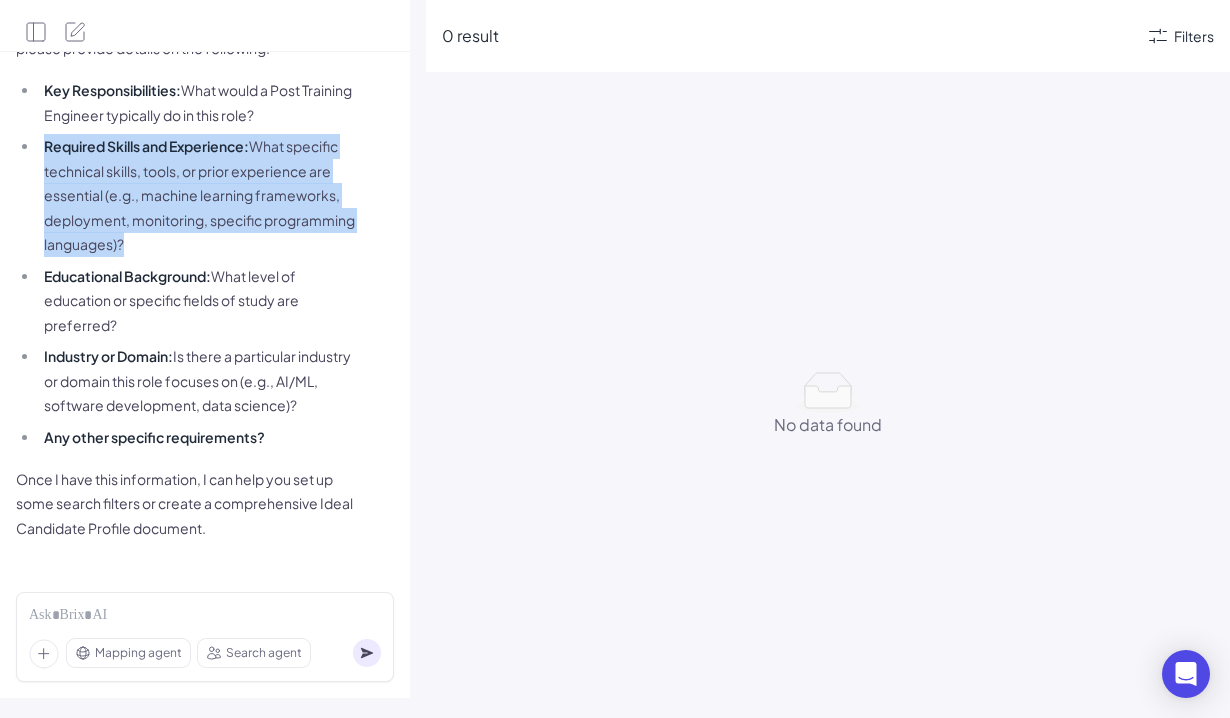 click on "Educational Background:  What level of education or specific fields of study are preferred?" at bounding box center (197, 301) 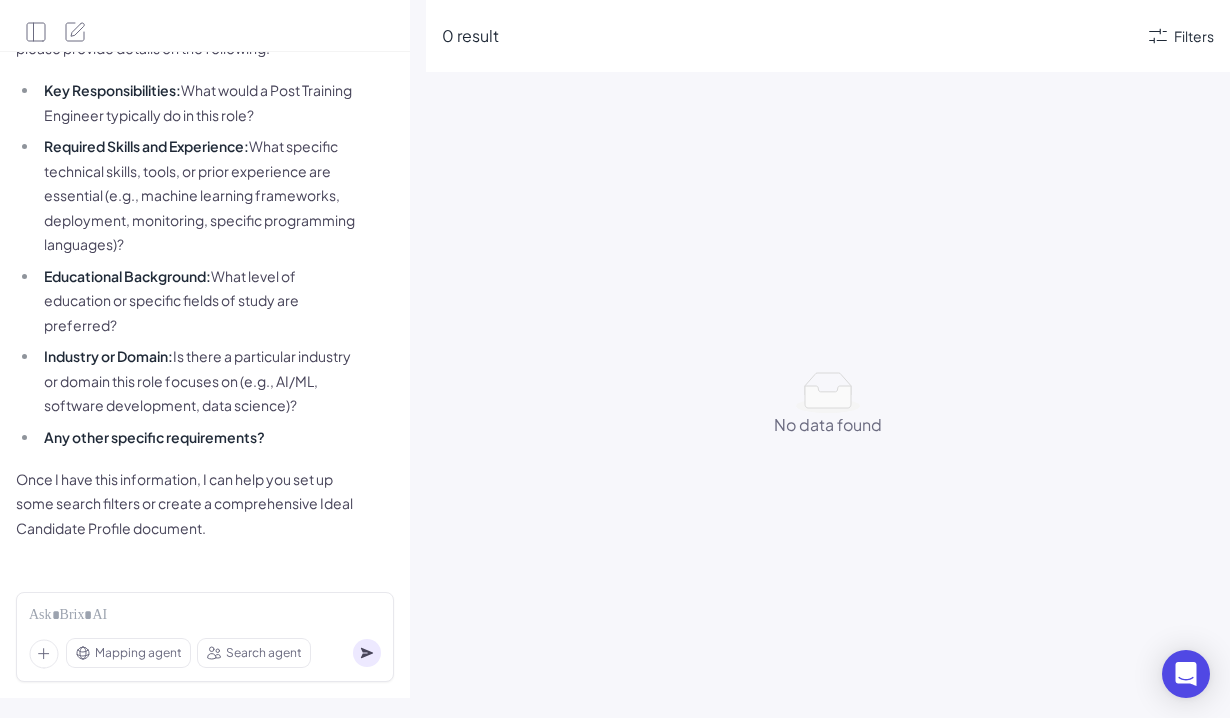 click on "Educational Background:  What level of education or specific fields of study are preferred?" at bounding box center [197, 301] 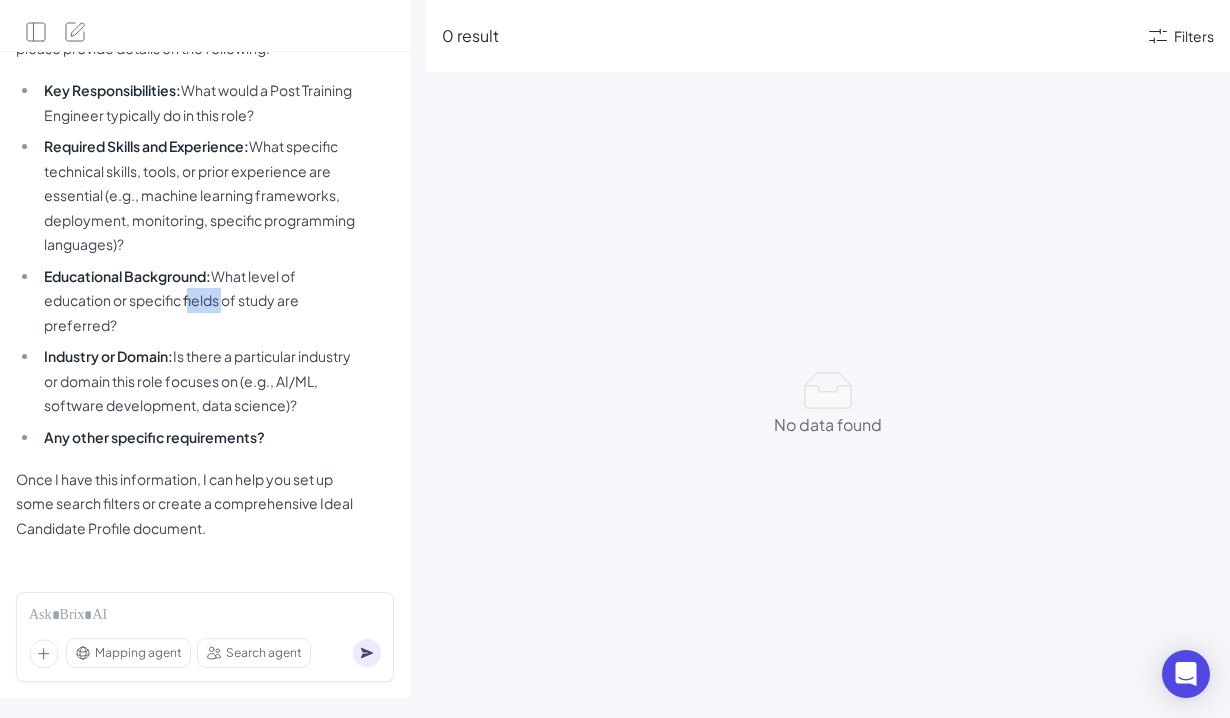 click on "Educational Background:  What level of education or specific fields of study are preferred?" at bounding box center (197, 301) 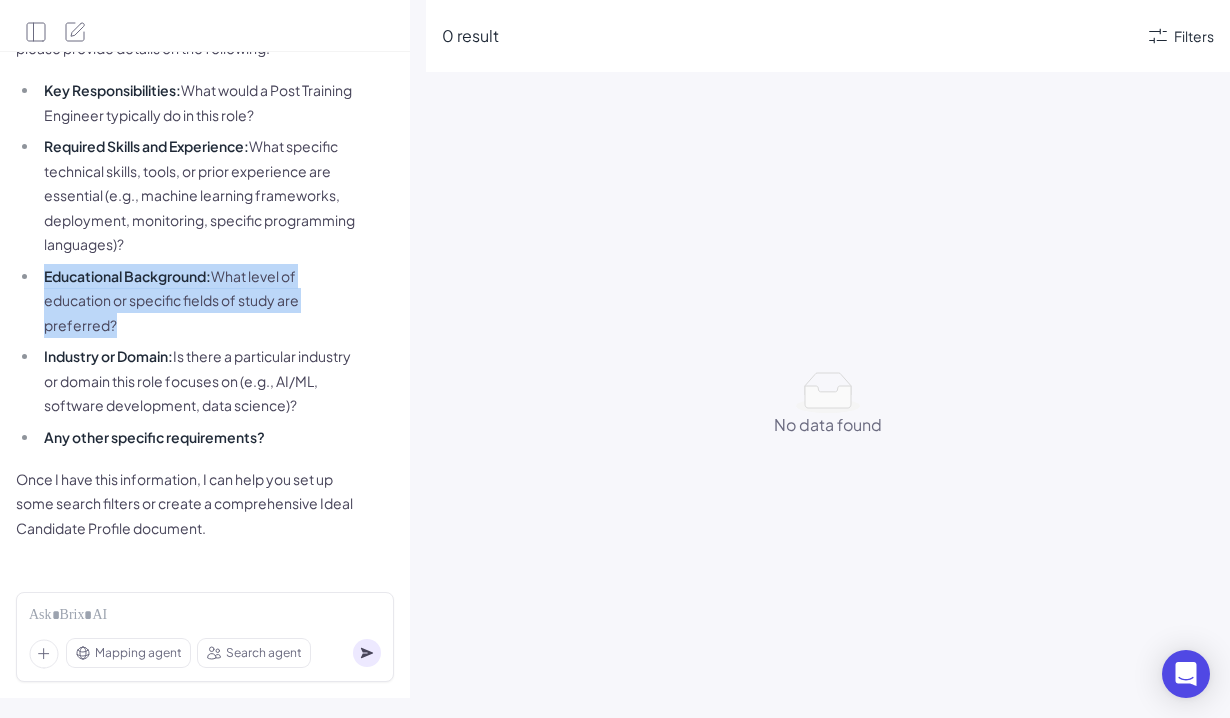 click on "Industry or Domain:  Is there a particular industry or domain this role focuses on (e.g., AI/ML, software development, data science)?" at bounding box center [197, 381] 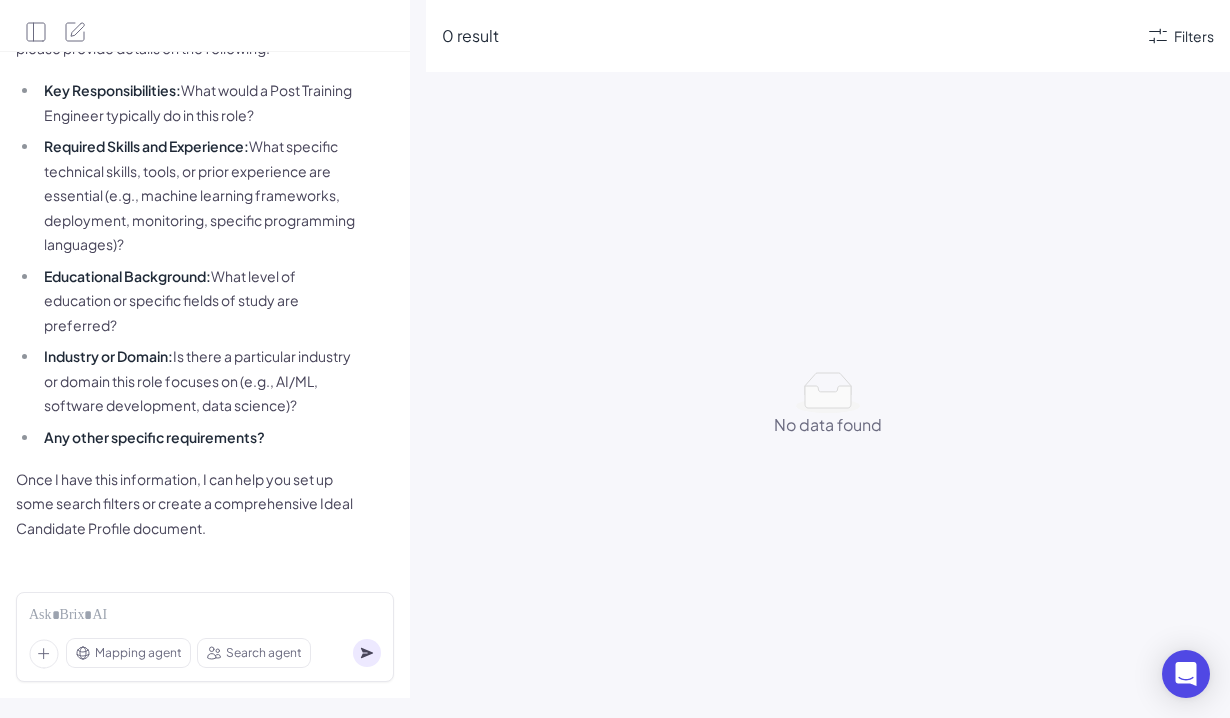 click on "Industry or Domain:  Is there a particular industry or domain this role focuses on (e.g., AI/ML, software development, data science)?" at bounding box center [197, 381] 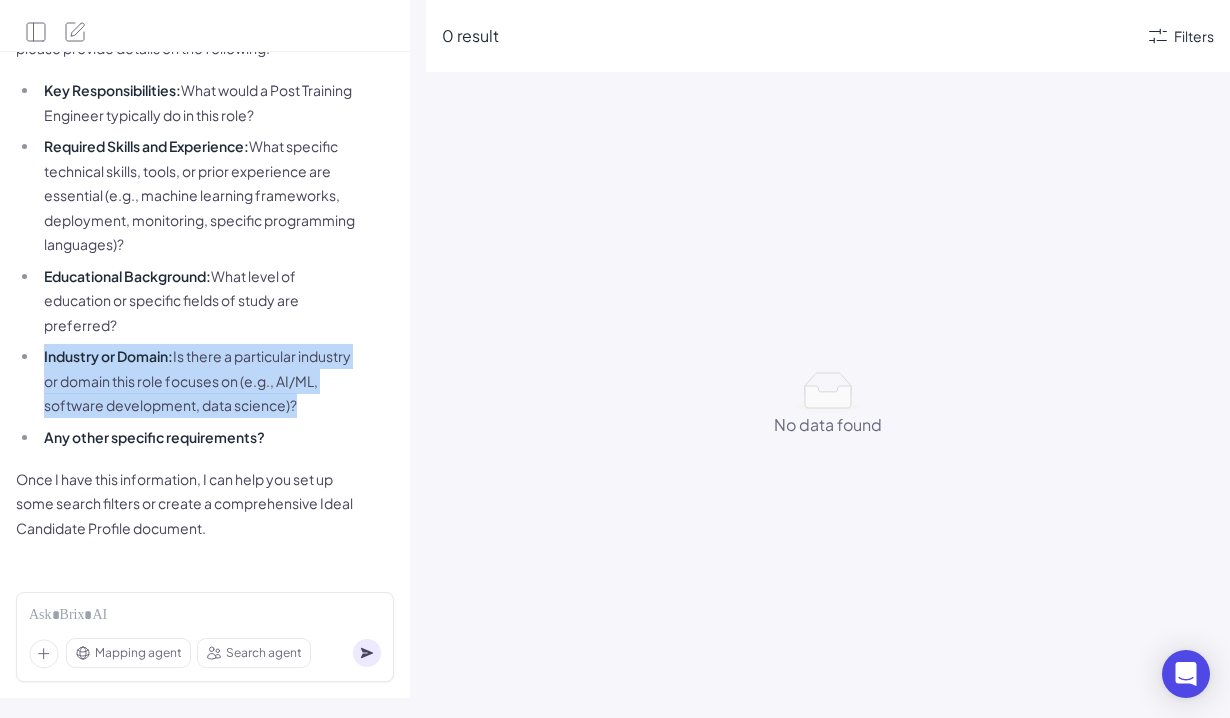 click on "Industry or Domain:  Is there a particular industry or domain this role focuses on (e.g., AI/ML, software development, data science)?" at bounding box center (197, 381) 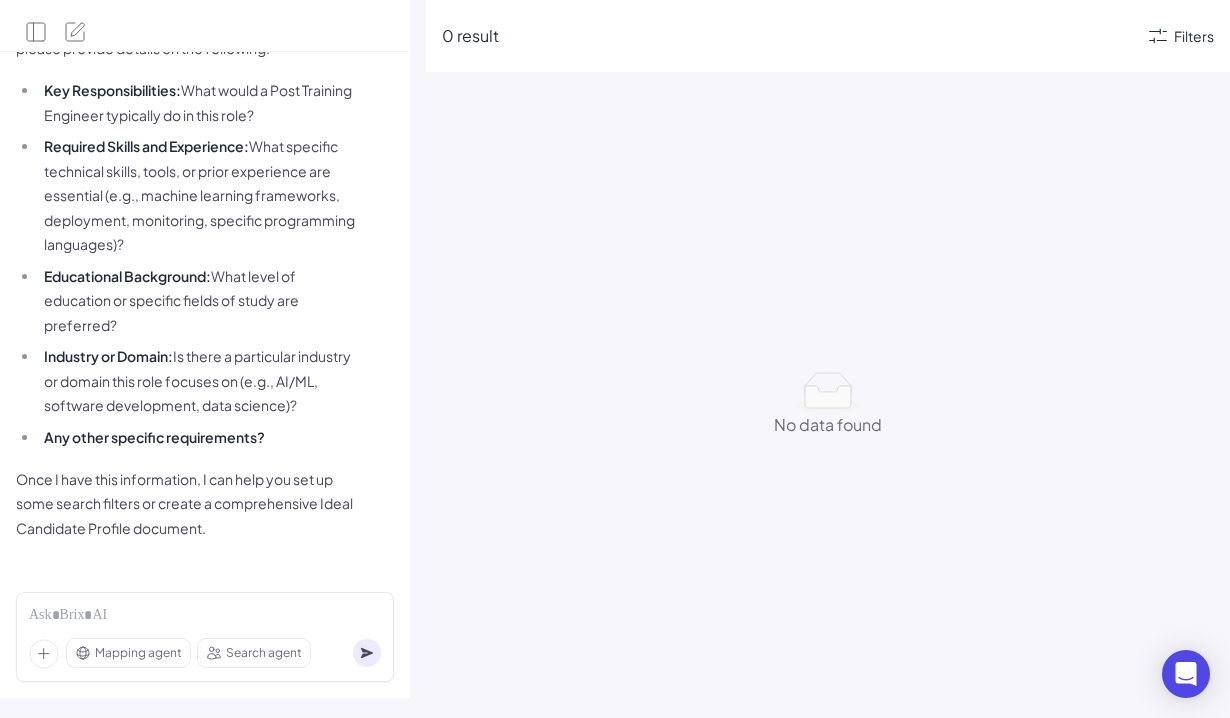 click on "I can help you with that! To accurately define the Ideal Candidate Profile for a "Post Training Engineer", I need a bit more information. Could you please provide details on the following:
Key Responsibilities:  What would a Post Training Engineer typically do in this role?
Required Skills and Experience:  What specific technical skills, tools, or prior experience are essential (e.g., machine learning frameworks, deployment, monitoring, specific programming languages)?
Educational Background:  What level of education or specific fields of study are preferred?
Industry or Domain:  Is there a particular industry or domain this role focuses on (e.g., AI/ML, software development, data science)?
Any other specific requirements?
Once I have this information, I can help you set up some search filters or create a comprehensive Ideal Candidate Profile document." at bounding box center [186, 252] 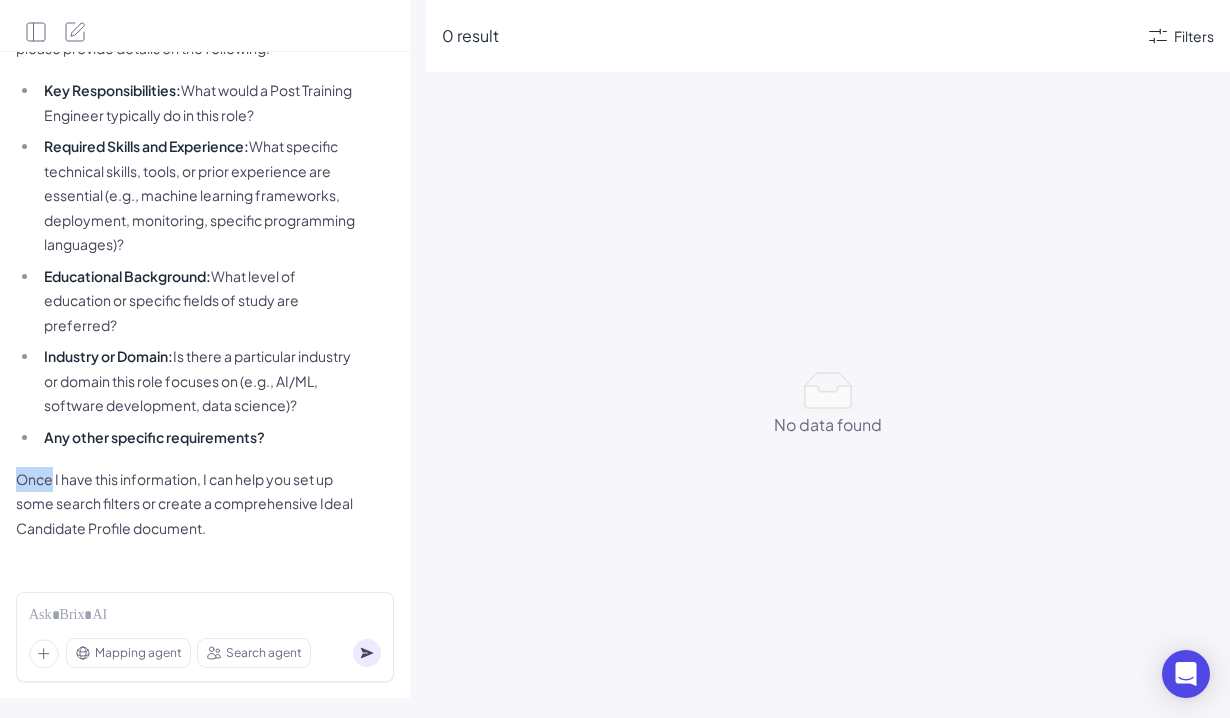 click on "I can help you with that! To accurately define the Ideal Candidate Profile for a "Post Training Engineer", I need a bit more information. Could you please provide details on the following:
Key Responsibilities:  What would a Post Training Engineer typically do in this role?
Required Skills and Experience:  What specific technical skills, tools, or prior experience are essential (e.g., machine learning frameworks, deployment, monitoring, specific programming languages)?
Educational Background:  What level of education or specific fields of study are preferred?
Industry or Domain:  Is there a particular industry or domain this role focuses on (e.g., AI/ML, software development, data science)?
Any other specific requirements?
Once I have this information, I can help you set up some search filters or create a comprehensive Ideal Candidate Profile document." at bounding box center [186, 252] 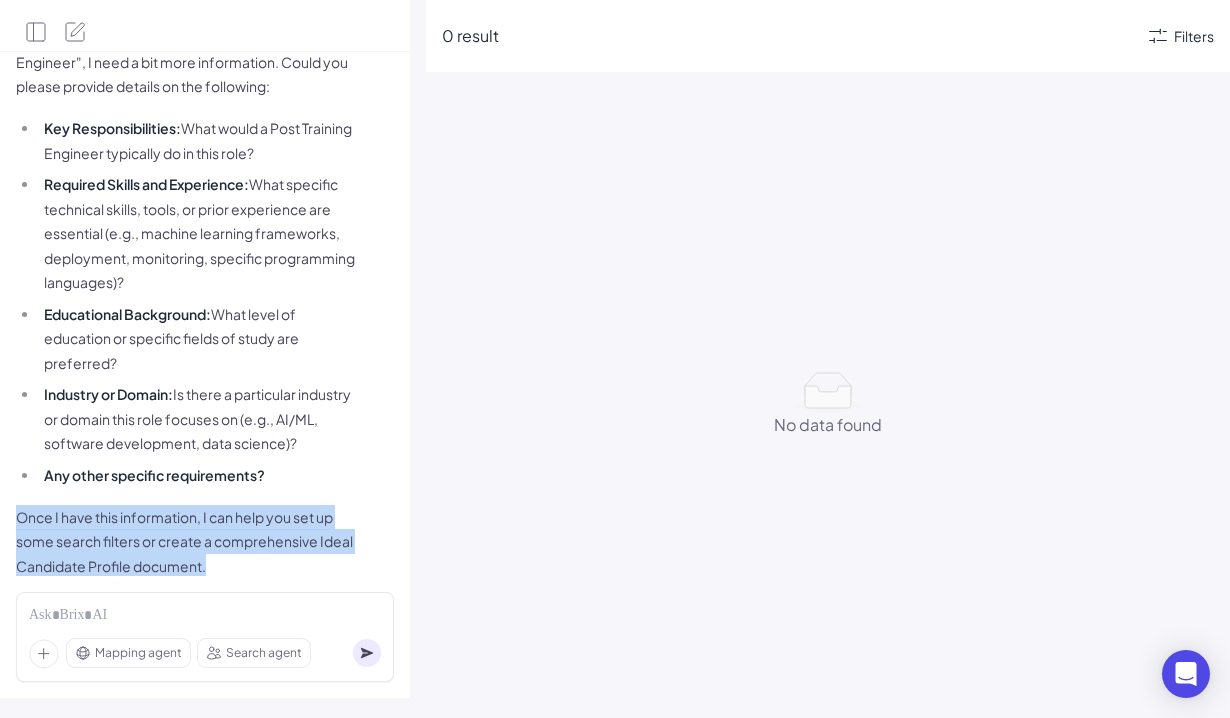 scroll, scrollTop: 215, scrollLeft: 0, axis: vertical 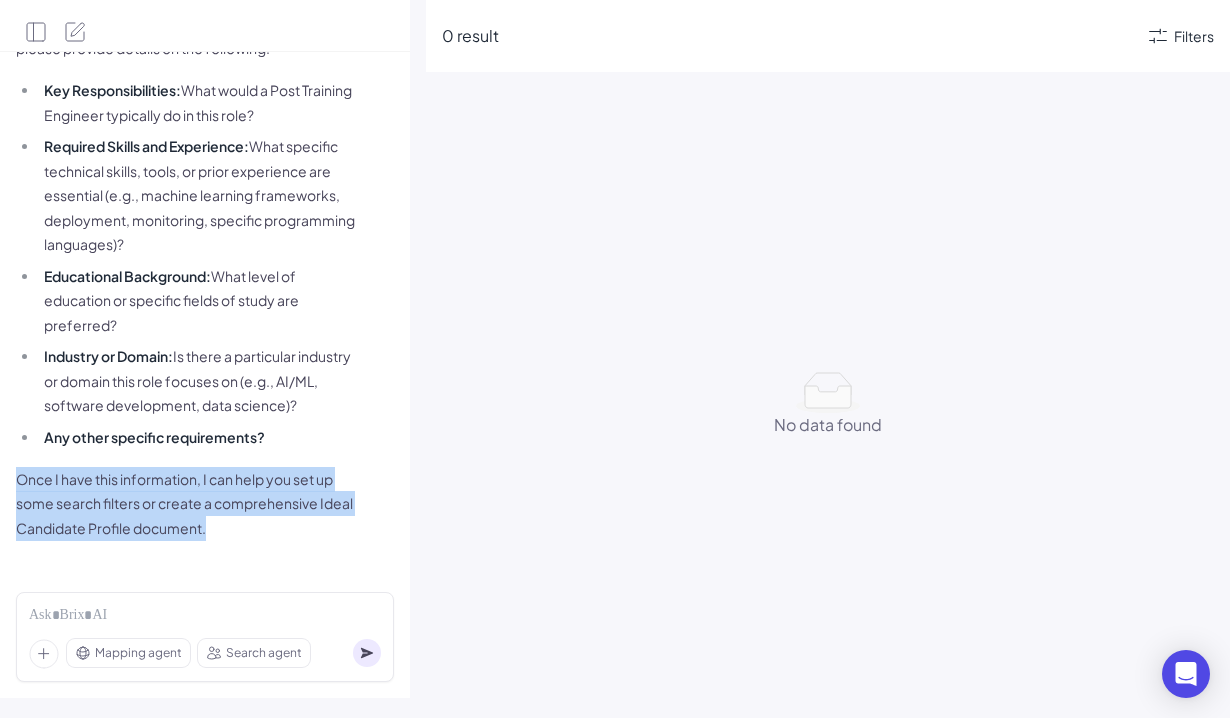 click on "Industry or Domain:  Is there a particular industry or domain this role focuses on (e.g., AI/ML, software development, data science)?" at bounding box center [197, 381] 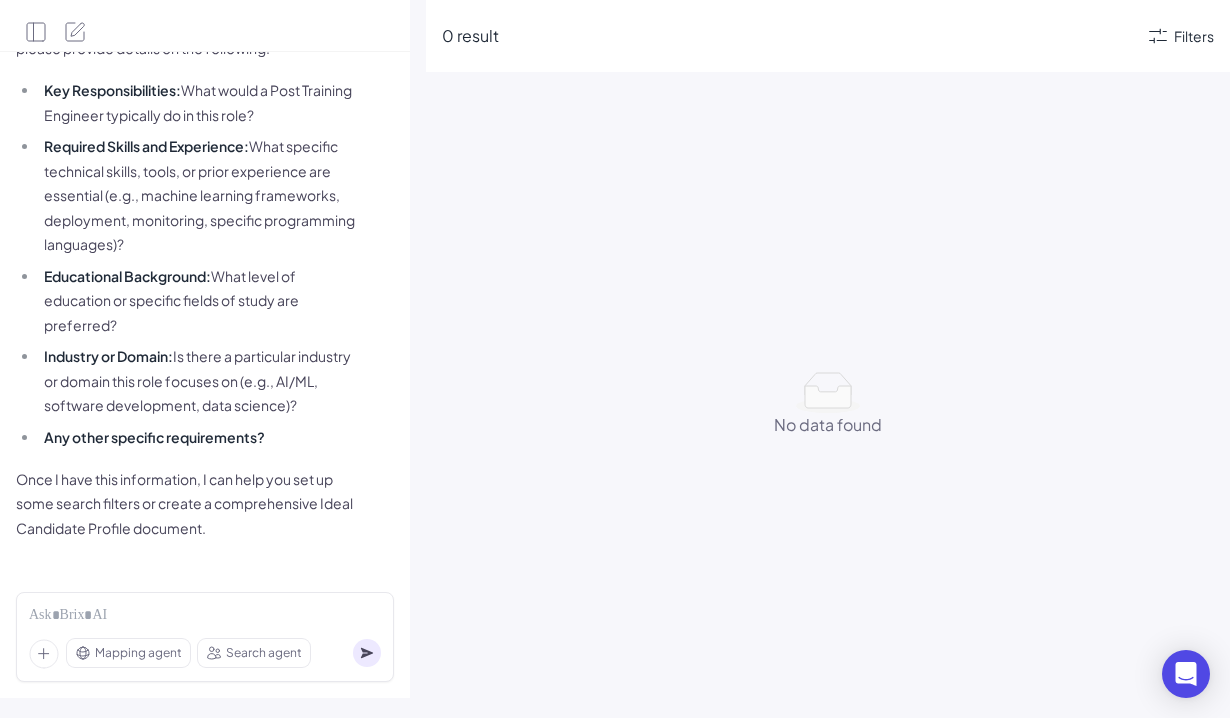 click on "Industry or Domain:  Is there a particular industry or domain this role focuses on (e.g., AI/ML, software development, data science)?" at bounding box center [197, 381] 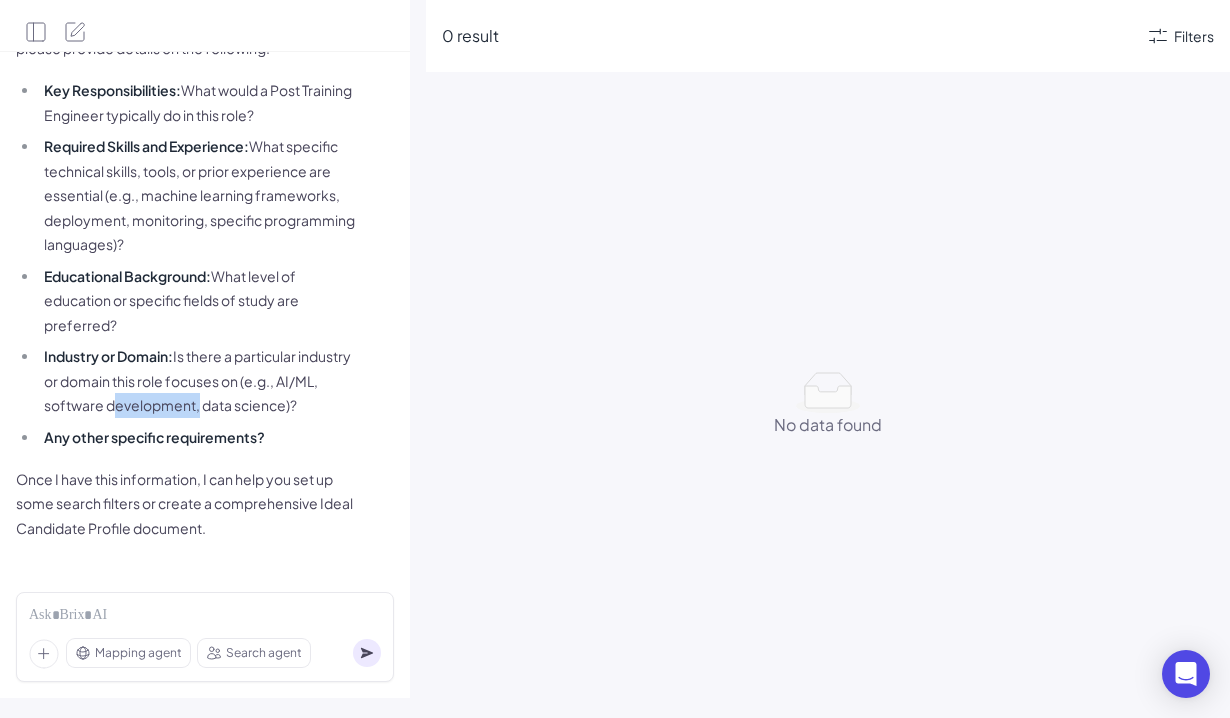 click on "Industry or Domain:  Is there a particular industry or domain this role focuses on (e.g., AI/ML, software development, data science)?" at bounding box center (197, 381) 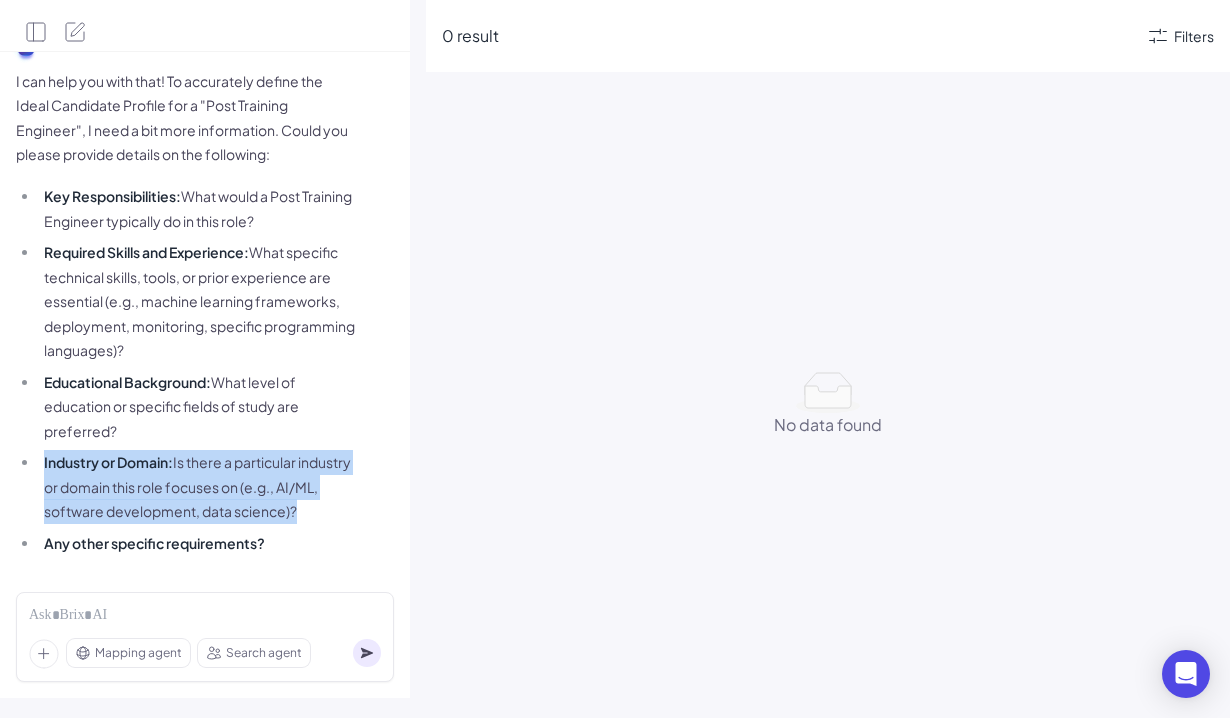 click on "Educational Background:  What level of education or specific fields of study are preferred?" at bounding box center [197, 407] 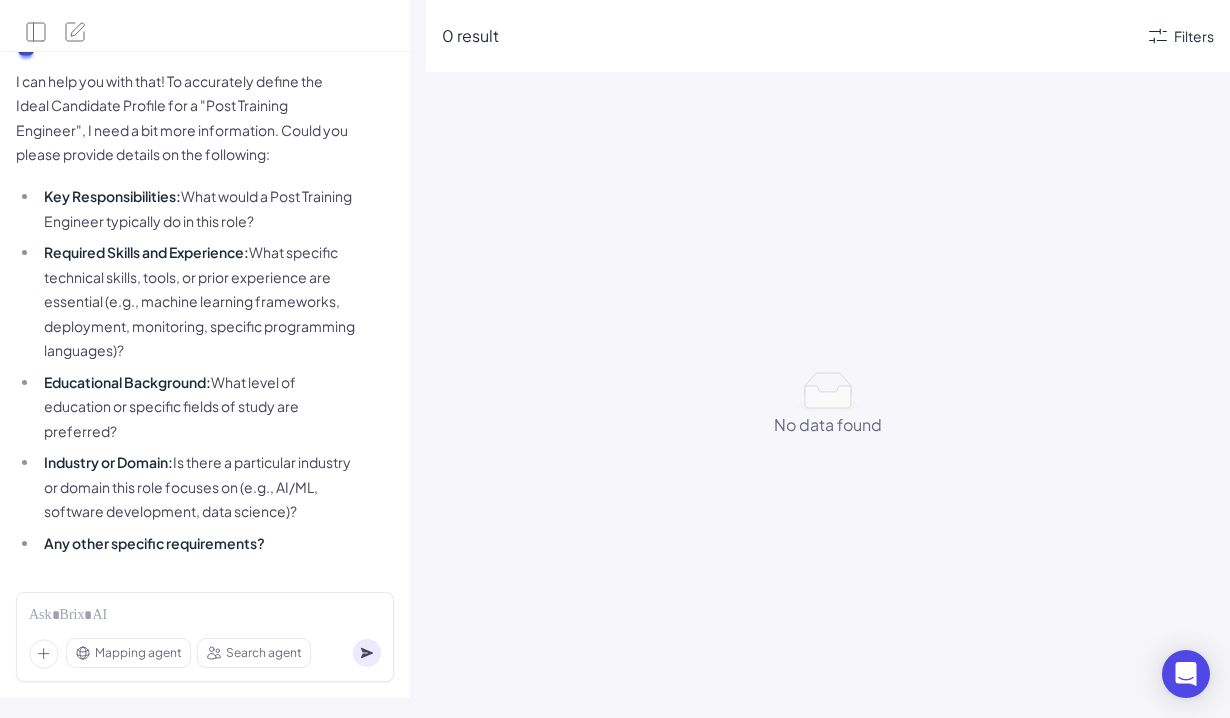 click on "Educational Background:  What level of education or specific fields of study are preferred?" at bounding box center [197, 407] 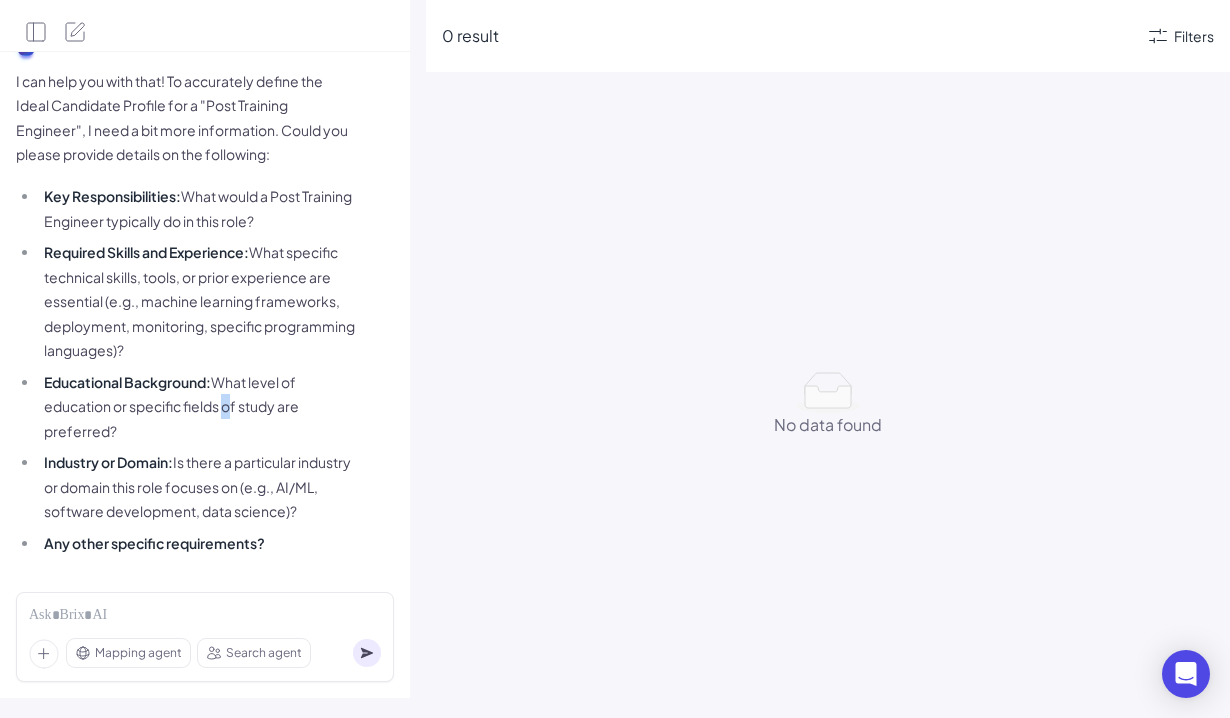 click on "Educational Background:  What level of education or specific fields of study are preferred?" at bounding box center (197, 407) 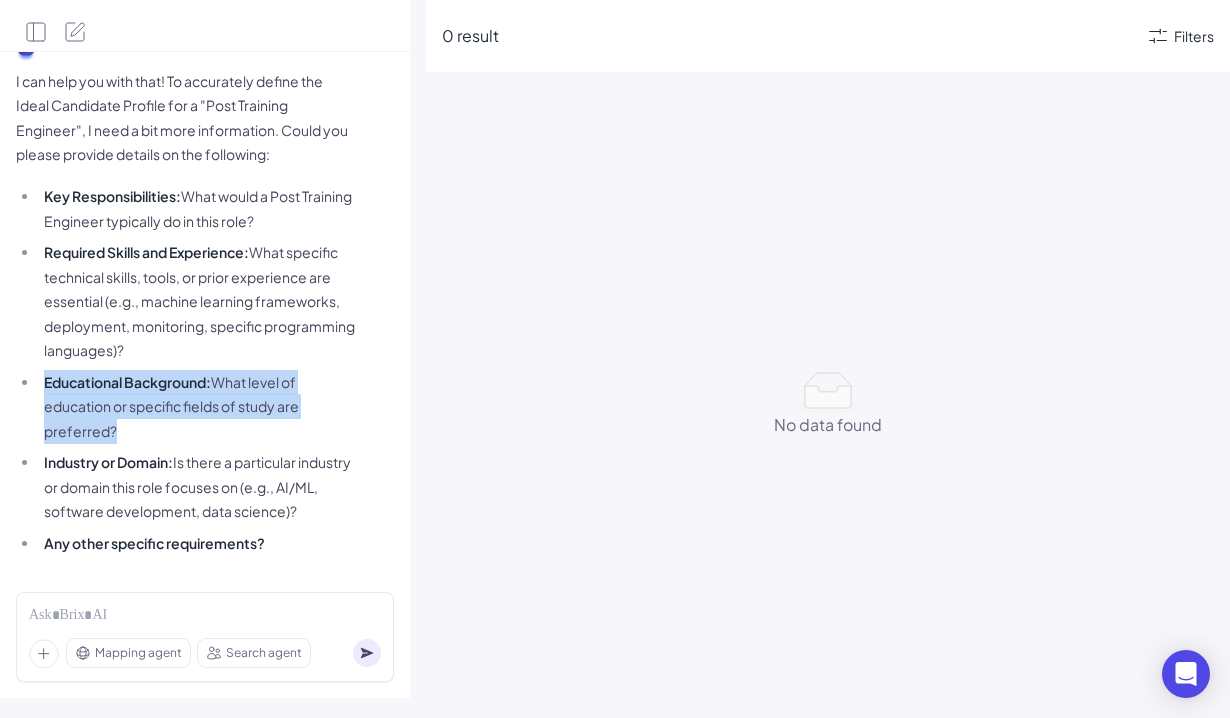 scroll, scrollTop: 11, scrollLeft: 0, axis: vertical 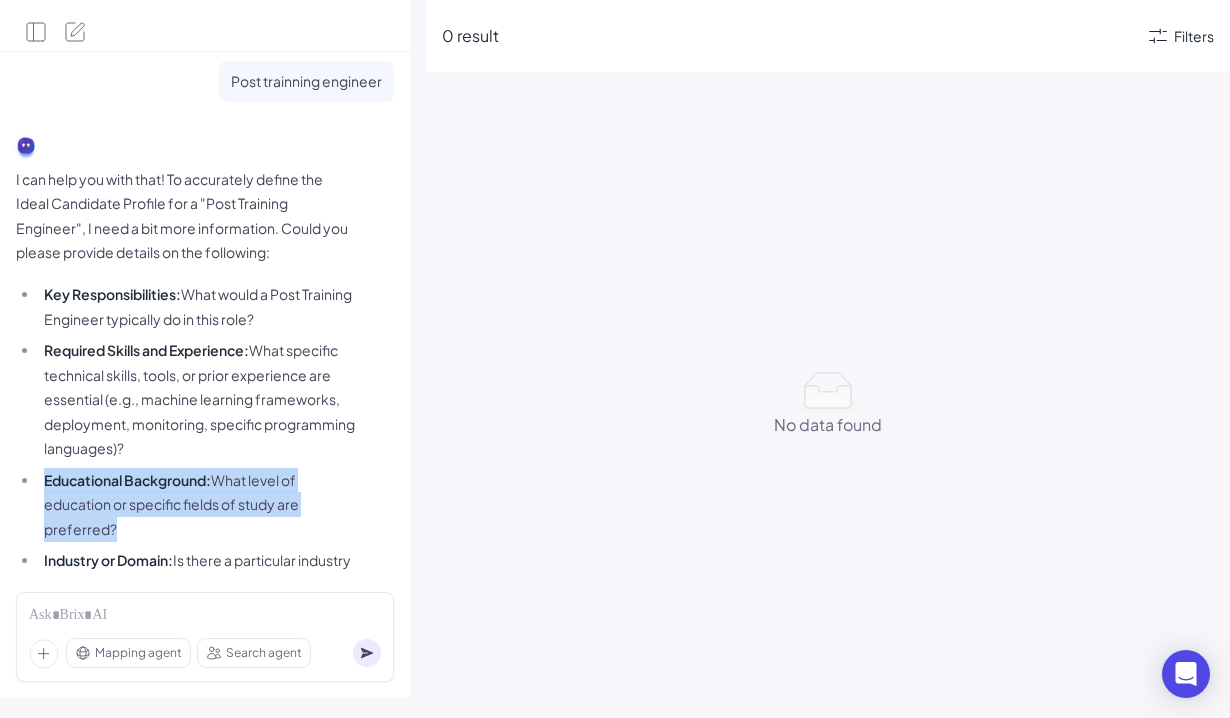 click on "Required Skills and Experience:  What specific technical skills, tools, or prior experience are essential (e.g., machine learning frameworks, deployment, monitoring, specific programming languages)?" at bounding box center (197, 399) 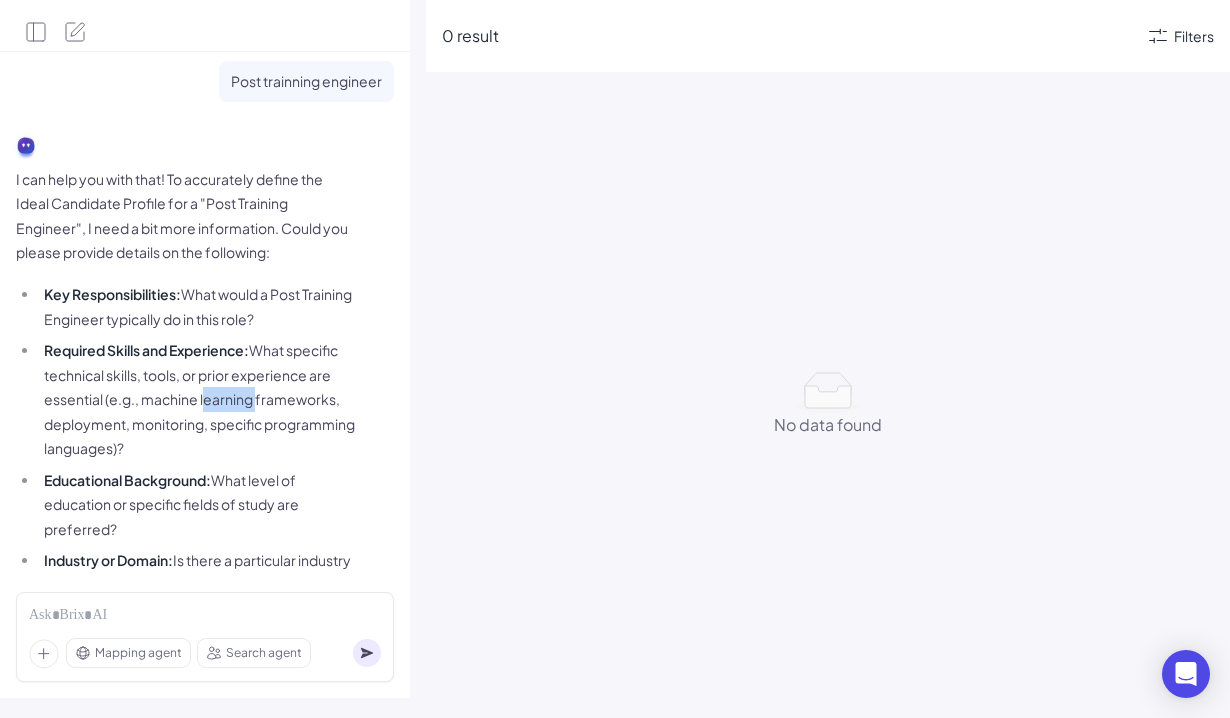 click on "Required Skills and Experience:  What specific technical skills, tools, or prior experience are essential (e.g., machine learning frameworks, deployment, monitoring, specific programming languages)?" at bounding box center (197, 399) 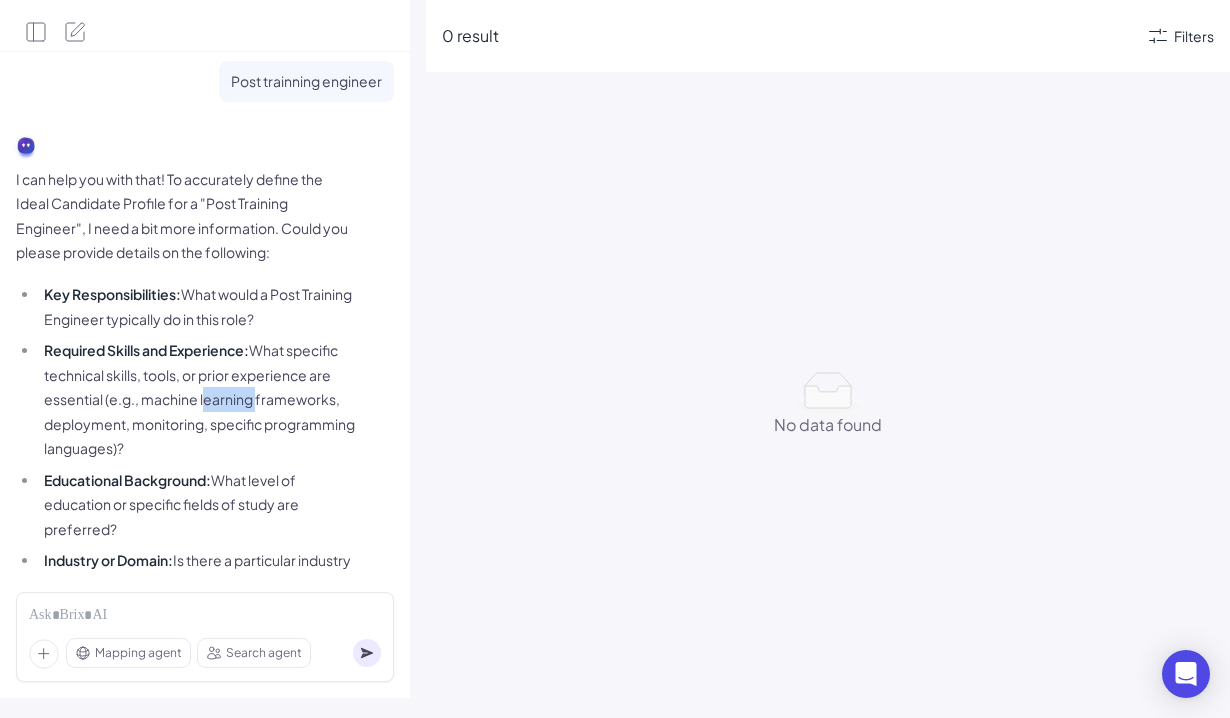 click on "I can help you with that! To accurately define the Ideal Candidate Profile for a "Post Training Engineer", I need a bit more information. Could you please provide details on the following:" at bounding box center (186, 216) 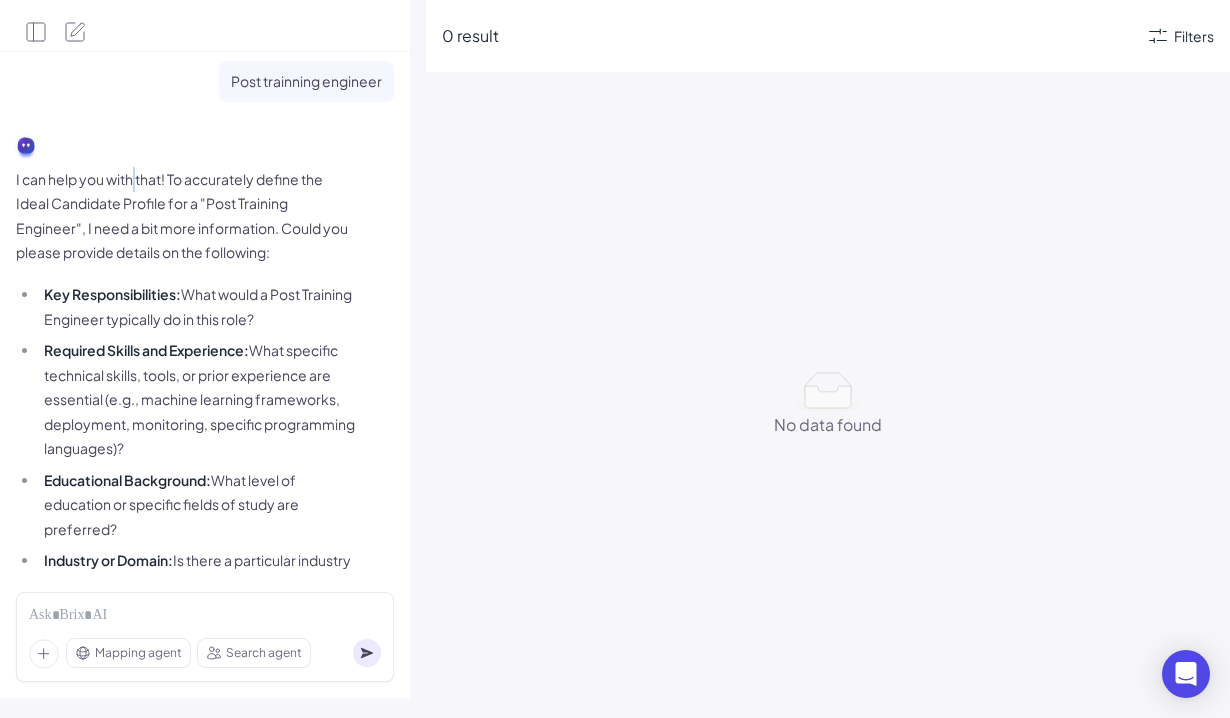 click on "I can help you with that! To accurately define the Ideal Candidate Profile for a "Post Training Engineer", I need a bit more information. Could you please provide details on the following:" at bounding box center (186, 216) 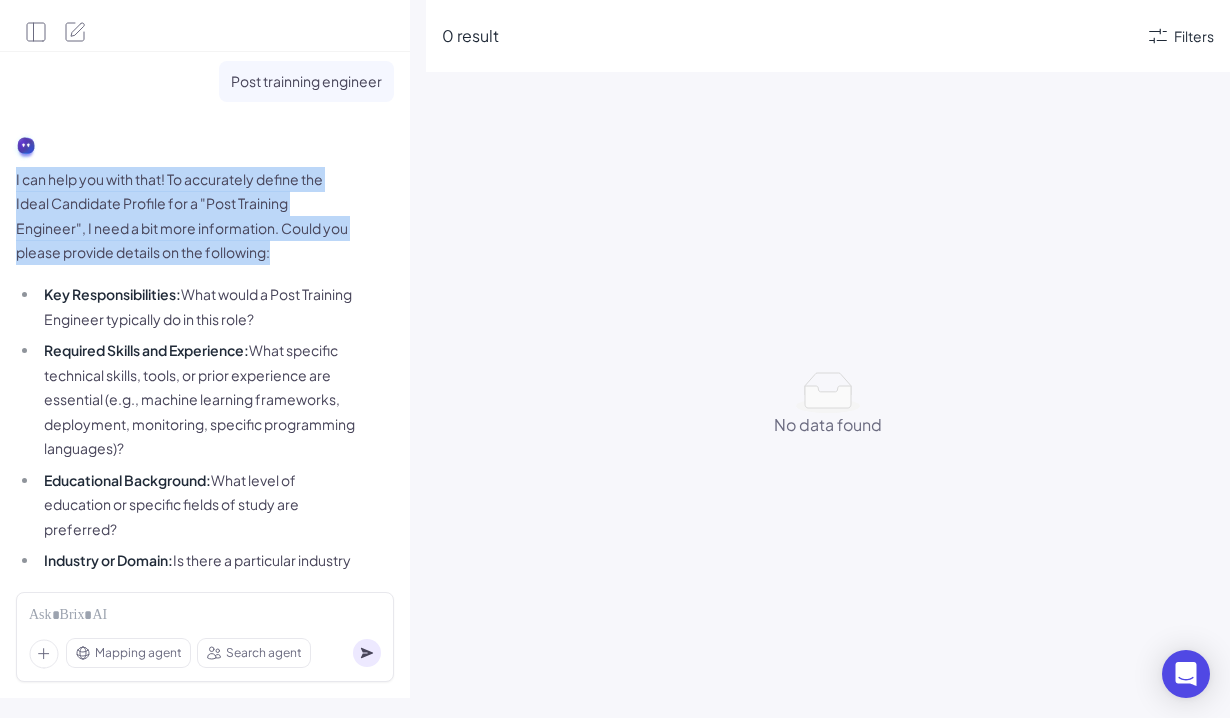 click on "I can help you with that! To accurately define the Ideal Candidate Profile for a "Post Training Engineer", I need a bit more information. Could you please provide details on the following:" at bounding box center [186, 216] 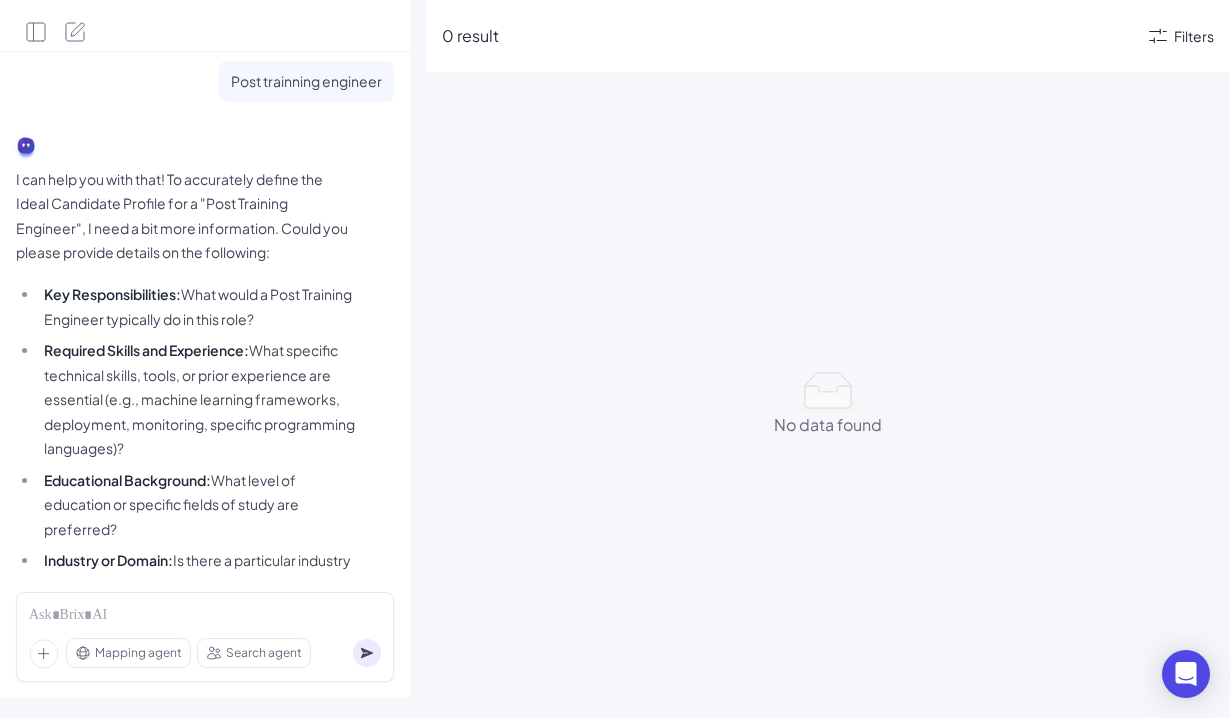 click on "Key Responsibilities:  What would a Post Training Engineer typically do in this role?" at bounding box center (197, 306) 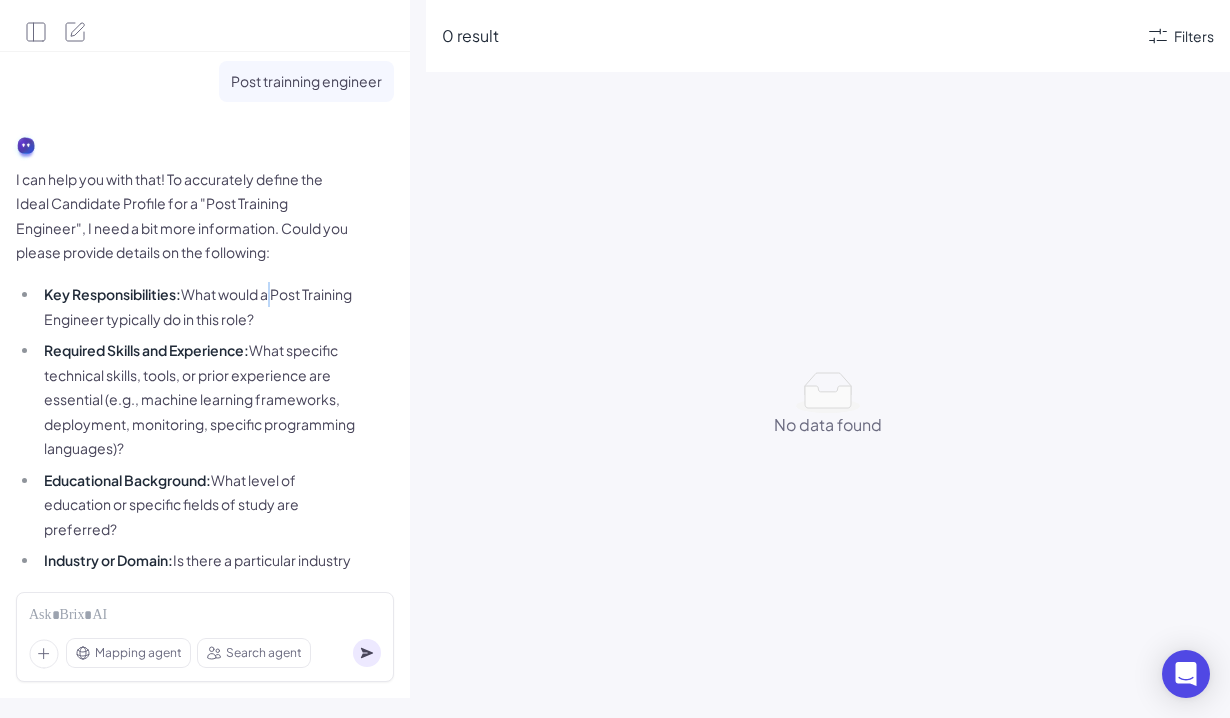 click on "Key Responsibilities:  What would a Post Training Engineer typically do in this role?" at bounding box center [197, 306] 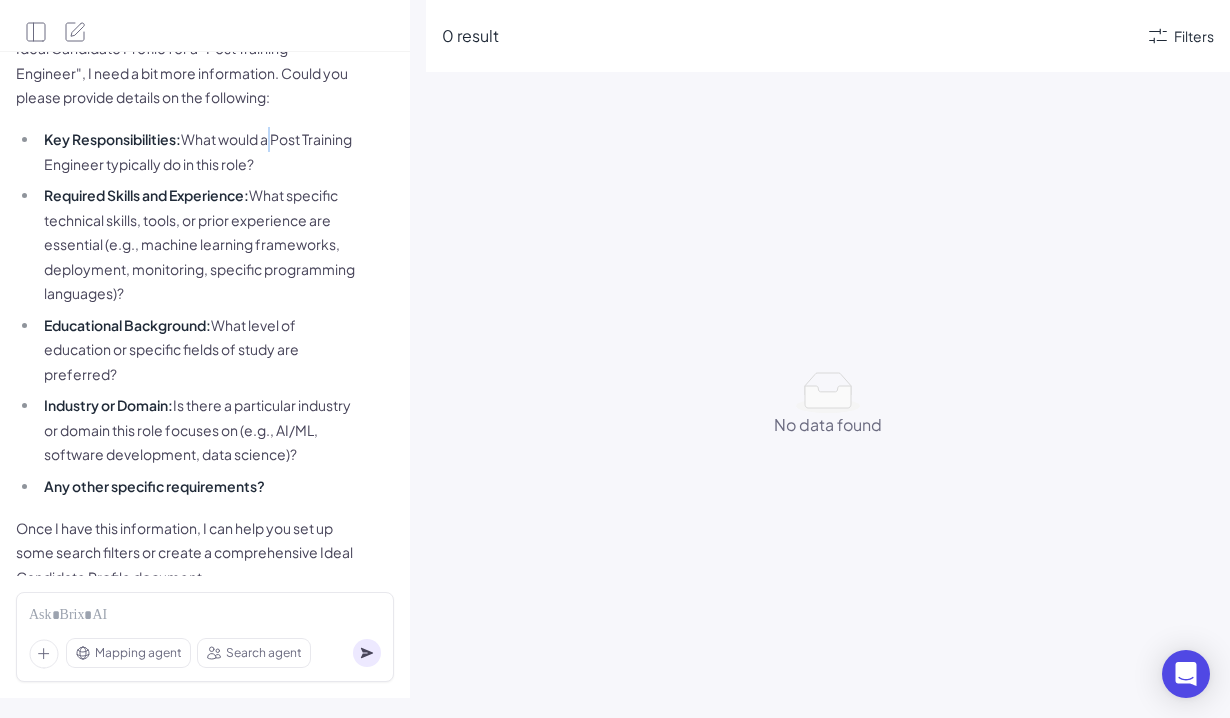 scroll, scrollTop: 168, scrollLeft: 0, axis: vertical 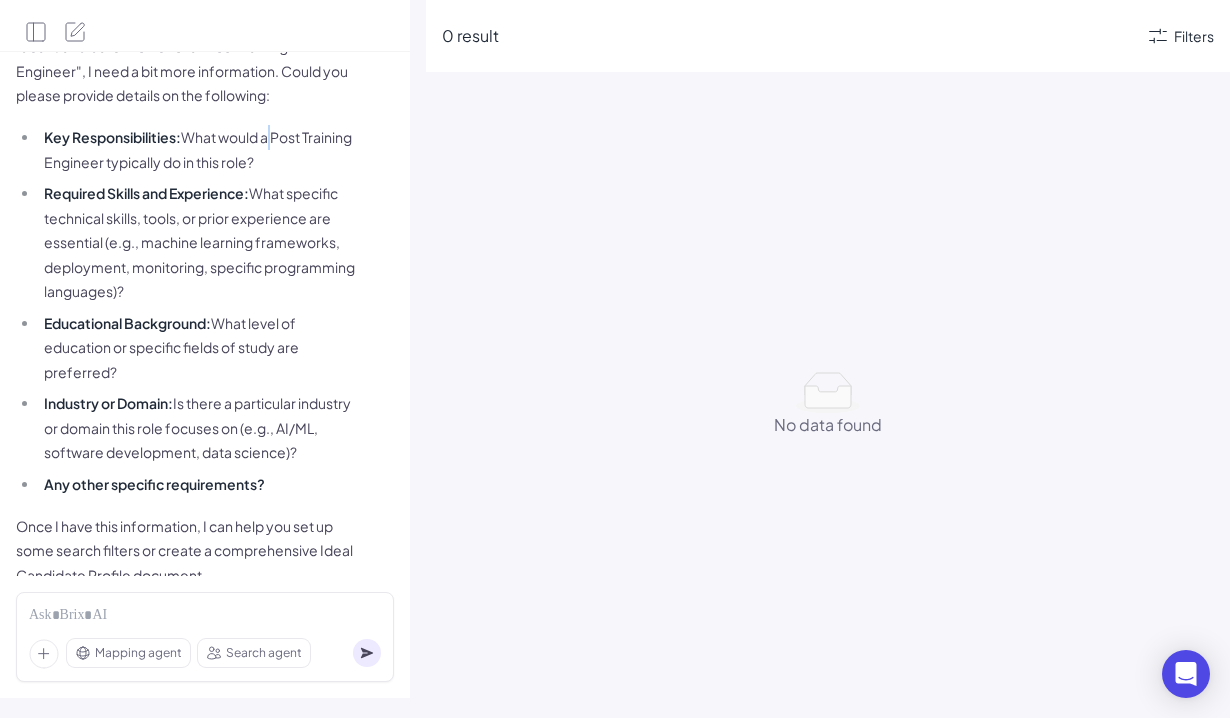 click on "Key Responsibilities:  What would a Post Training Engineer typically do in this role?
Required Skills and Experience:  What specific technical skills, tools, or prior experience are essential (e.g., machine learning frameworks, deployment, monitoring, specific programming languages)?
Educational Background:  What level of education or specific fields of study are preferred?
Industry or Domain:  Is there a particular industry or domain this role focuses on (e.g., AI/ML, software development, data science)?
Any other specific requirements?" at bounding box center [186, 310] 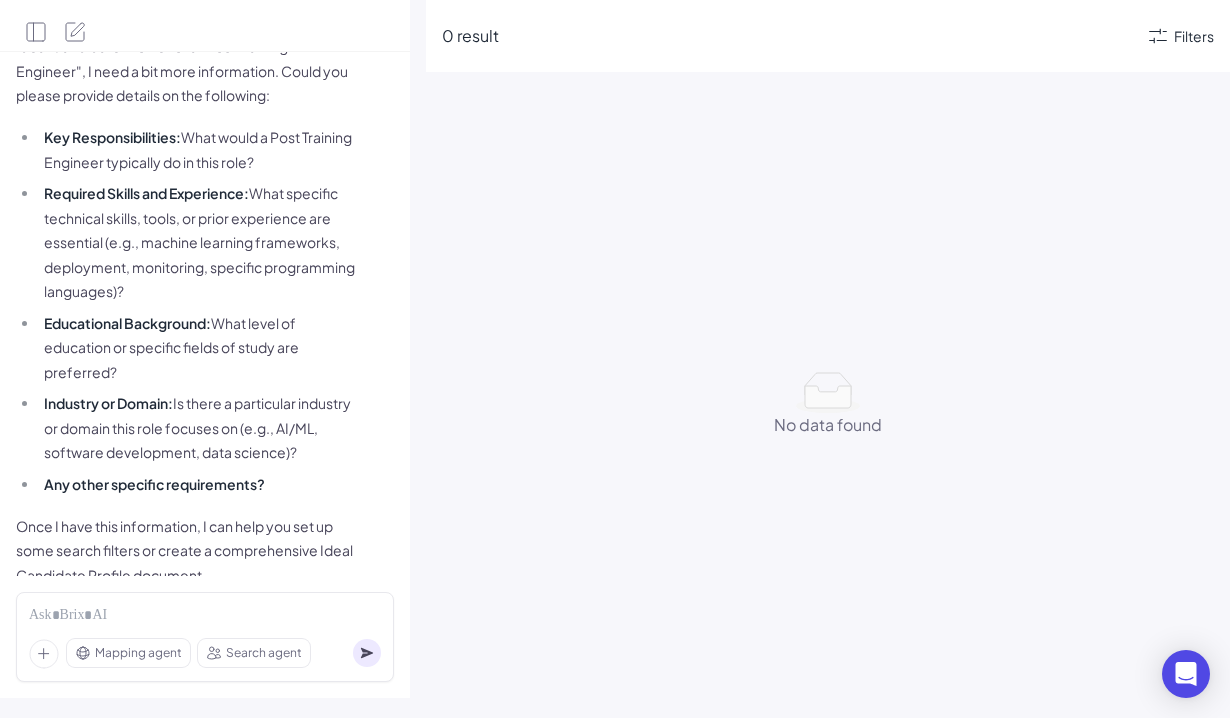 click on "Key Responsibilities:  What would a Post Training Engineer typically do in this role?
Required Skills and Experience:  What specific technical skills, tools, or prior experience are essential (e.g., machine learning frameworks, deployment, monitoring, specific programming languages)?
Educational Background:  What level of education or specific fields of study are preferred?
Industry or Domain:  Is there a particular industry or domain this role focuses on (e.g., AI/ML, software development, data science)?
Any other specific requirements?" at bounding box center (186, 310) 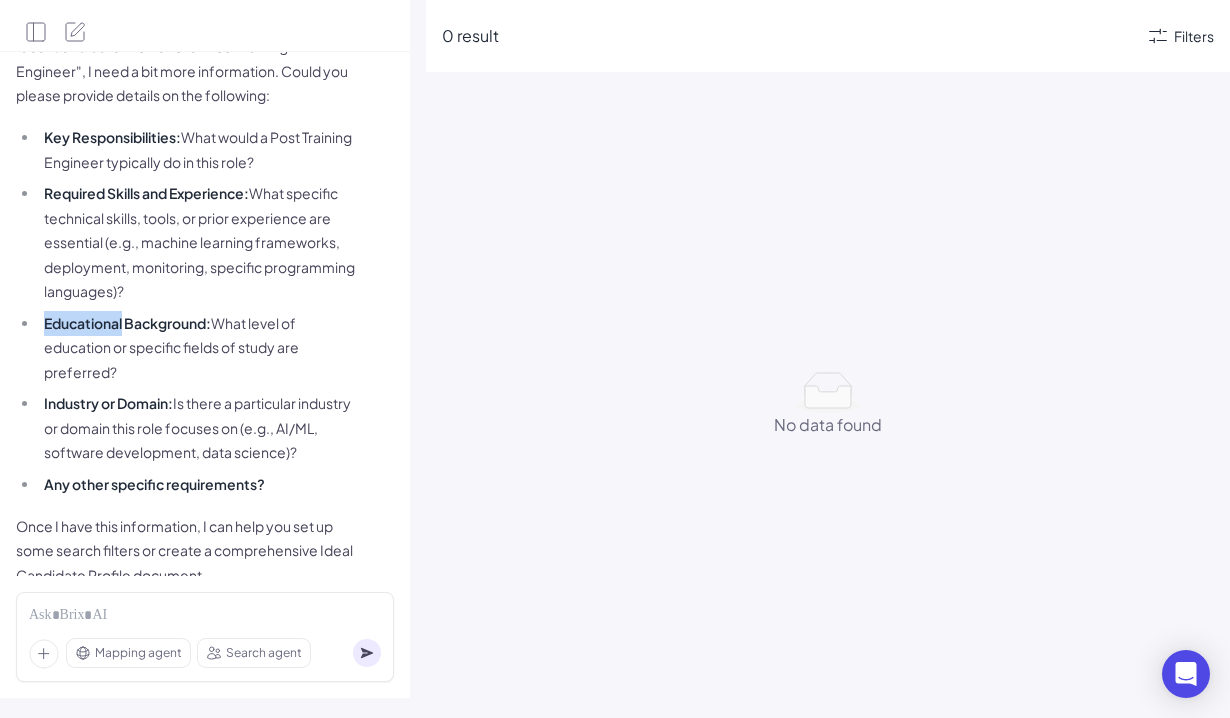 click on "Key Responsibilities:  What would a Post Training Engineer typically do in this role?
Required Skills and Experience:  What specific technical skills, tools, or prior experience are essential (e.g., machine learning frameworks, deployment, monitoring, specific programming languages)?
Educational Background:  What level of education or specific fields of study are preferred?
Industry or Domain:  Is there a particular industry or domain this role focuses on (e.g., AI/ML, software development, data science)?
Any other specific requirements?" at bounding box center [186, 310] 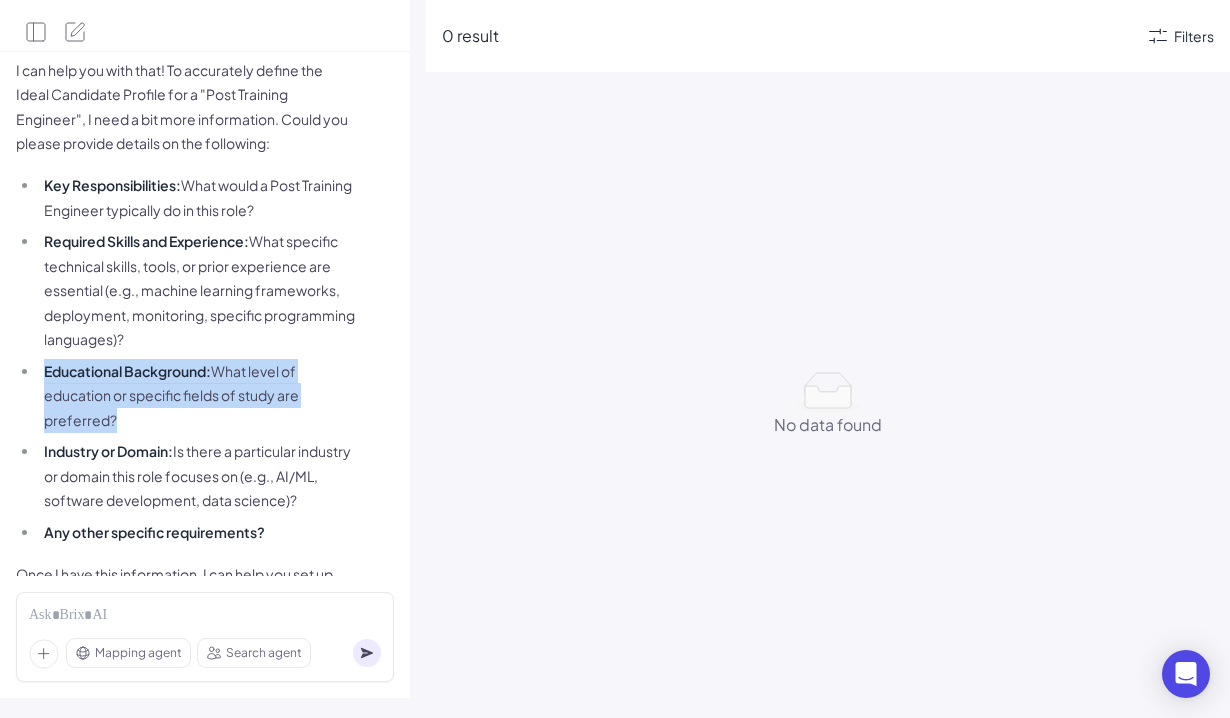 scroll, scrollTop: 116, scrollLeft: 0, axis: vertical 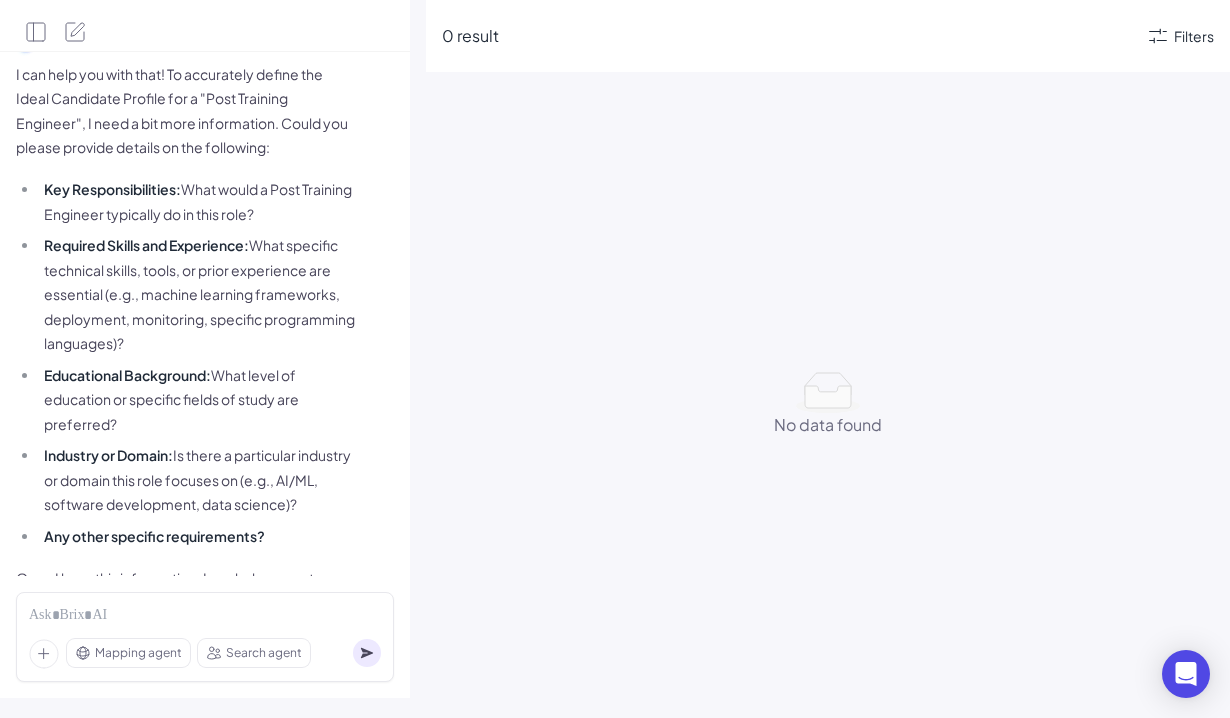click on "Key Responsibilities:  What would a Post Training Engineer typically do in this role?" at bounding box center (197, 201) 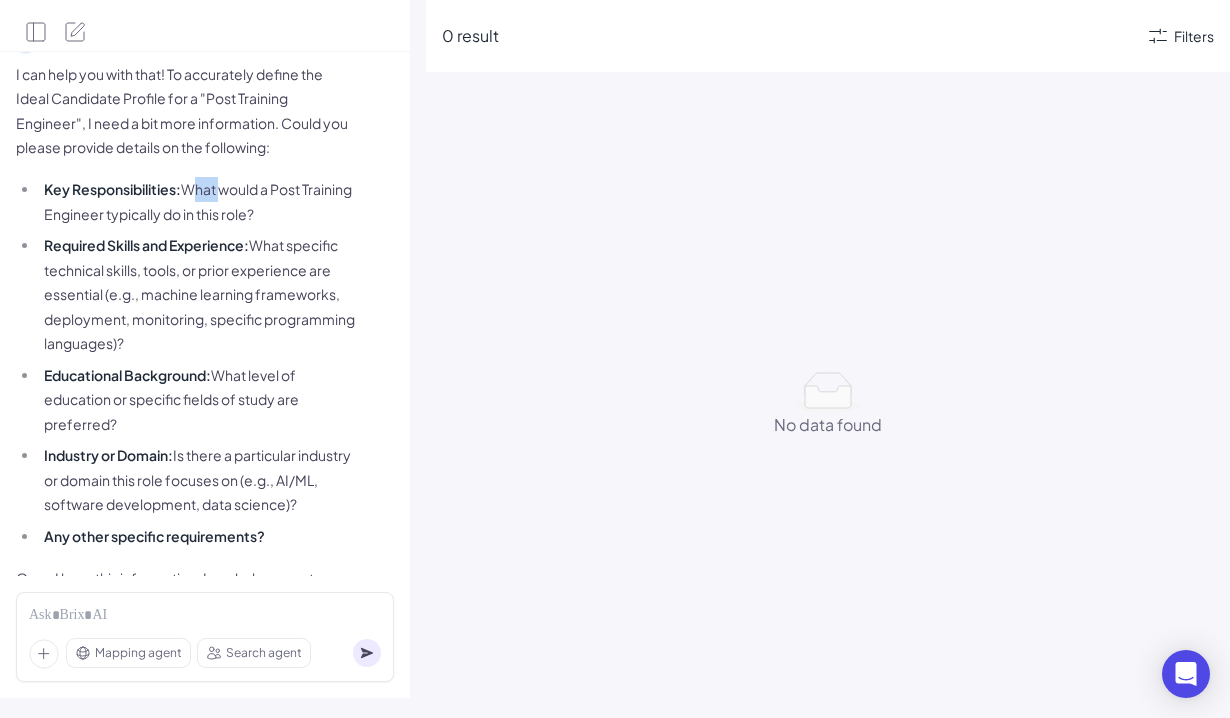 click on "Key Responsibilities:  What would a Post Training Engineer typically do in this role?" at bounding box center (197, 201) 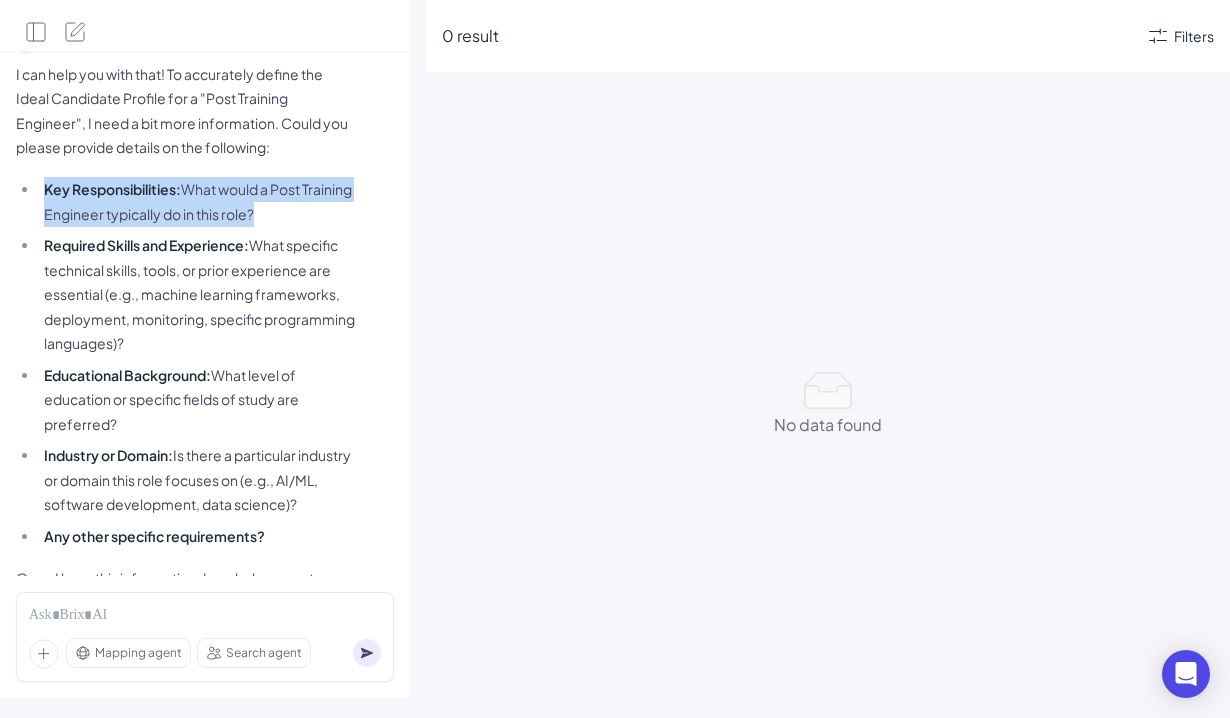 click on "Key Responsibilities:  What would a Post Training Engineer typically do in this role?" at bounding box center [197, 201] 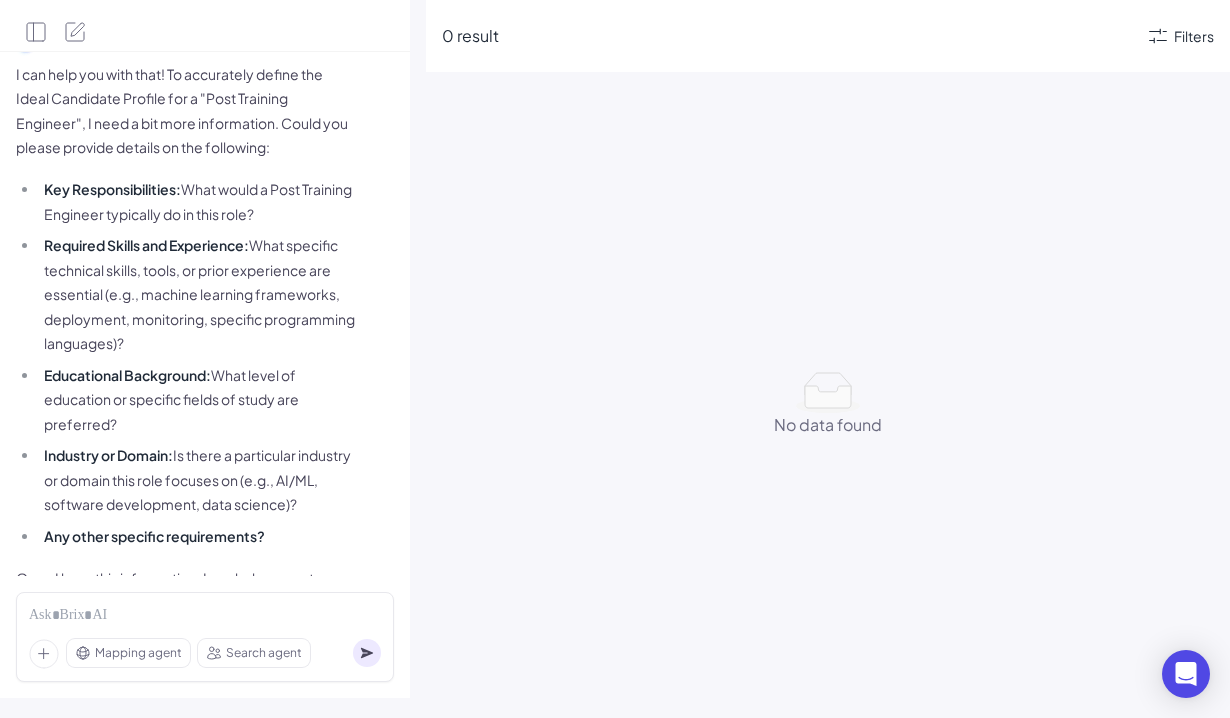 click on "I can help you with that! To accurately define the Ideal Candidate Profile for a "Post Training Engineer", I need a bit more information. Could you please provide details on the following:" at bounding box center (186, 111) 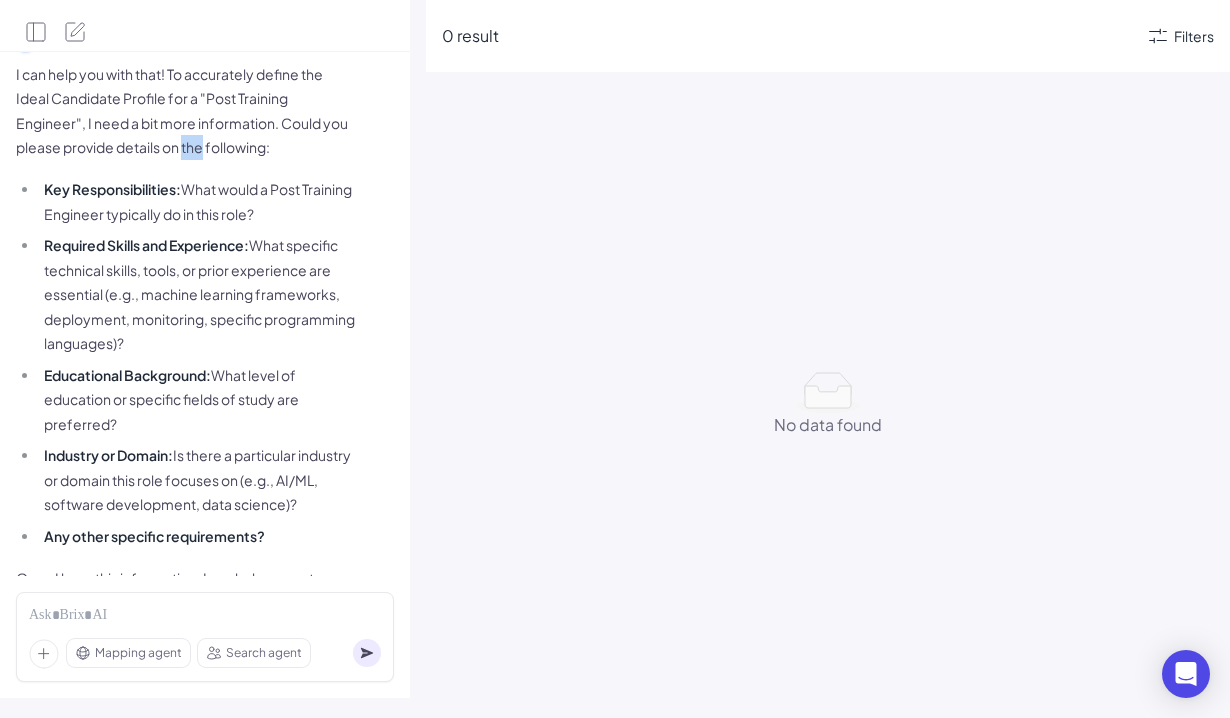 click on "I can help you with that! To accurately define the Ideal Candidate Profile for a "Post Training Engineer", I need a bit more information. Could you please provide details on the following:" at bounding box center [186, 111] 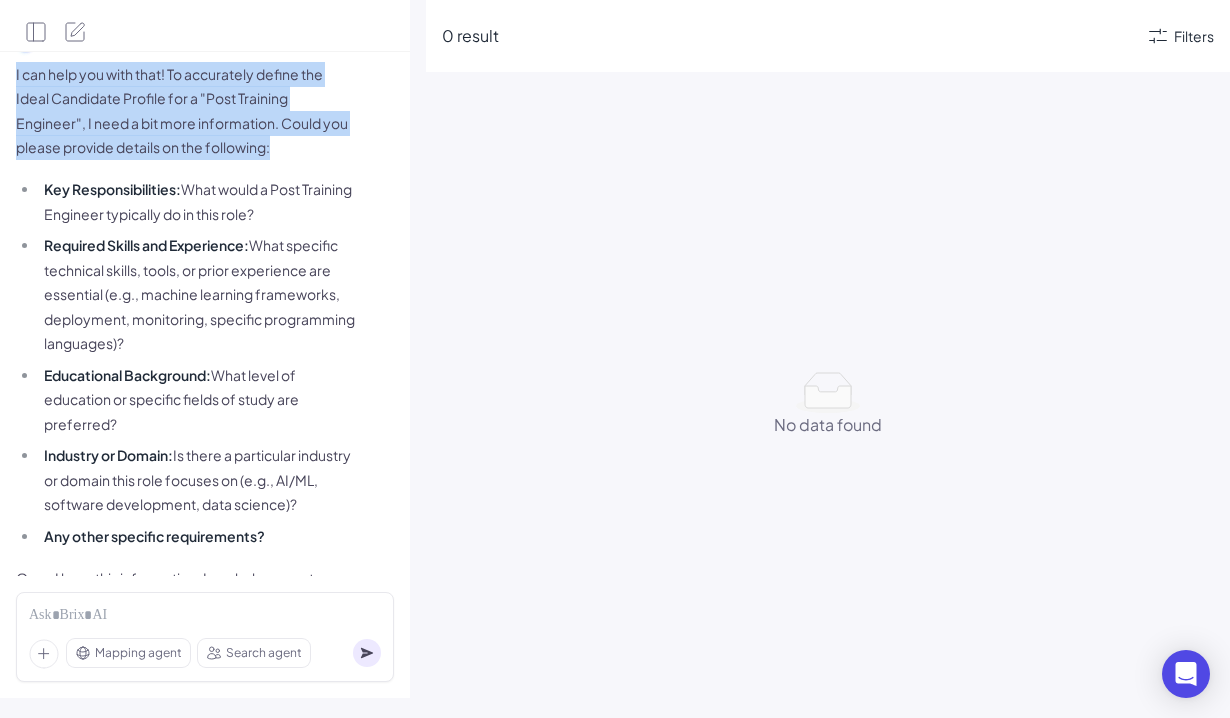 click on "I can help you with that! To accurately define the Ideal Candidate Profile for a "Post Training Engineer", I need a bit more information. Could you please provide details on the following:" at bounding box center [186, 111] 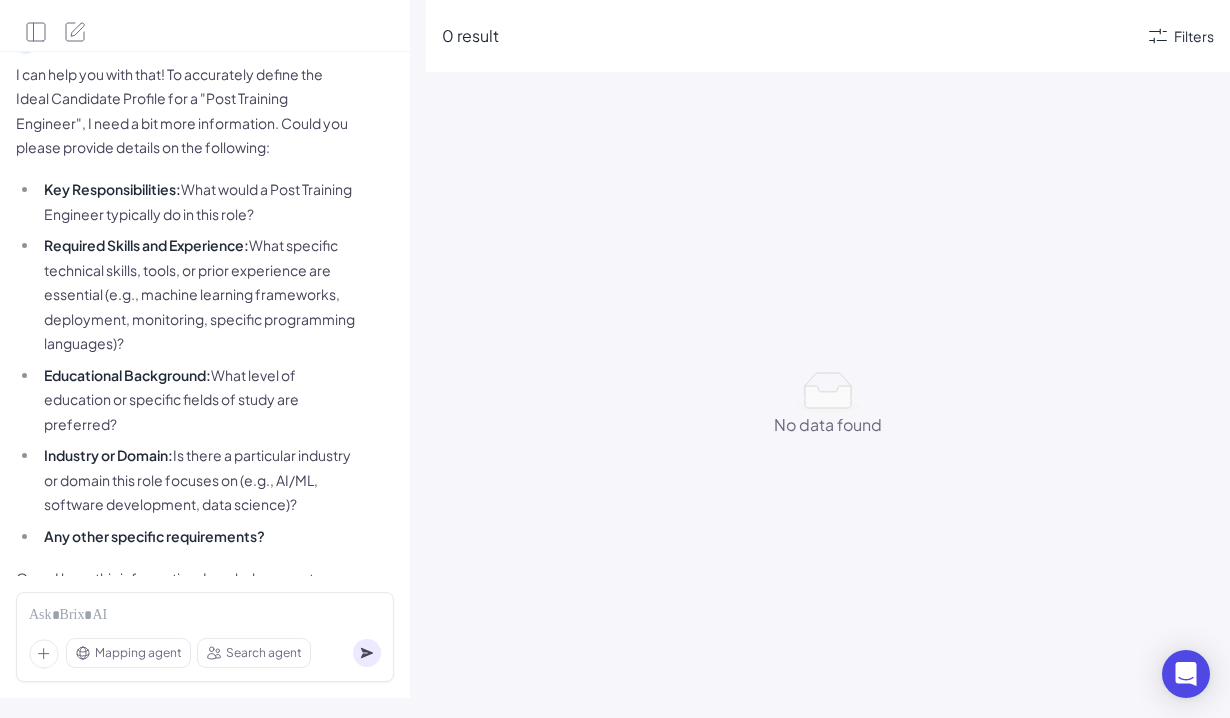 click on "Required Skills and Experience:  What specific technical skills, tools, or prior experience are essential (e.g., machine learning frameworks, deployment, monitoring, specific programming languages)?" at bounding box center [197, 294] 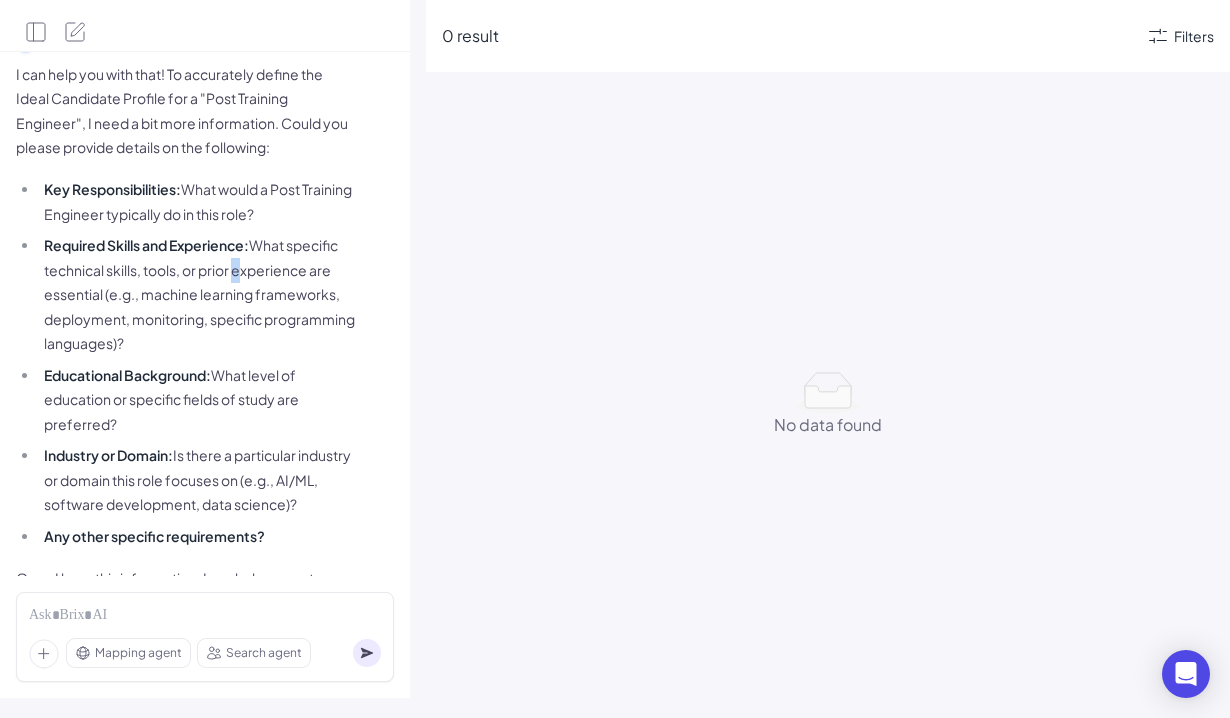 click on "Required Skills and Experience:  What specific technical skills, tools, or prior experience are essential (e.g., machine learning frameworks, deployment, monitoring, specific programming languages)?" at bounding box center (197, 294) 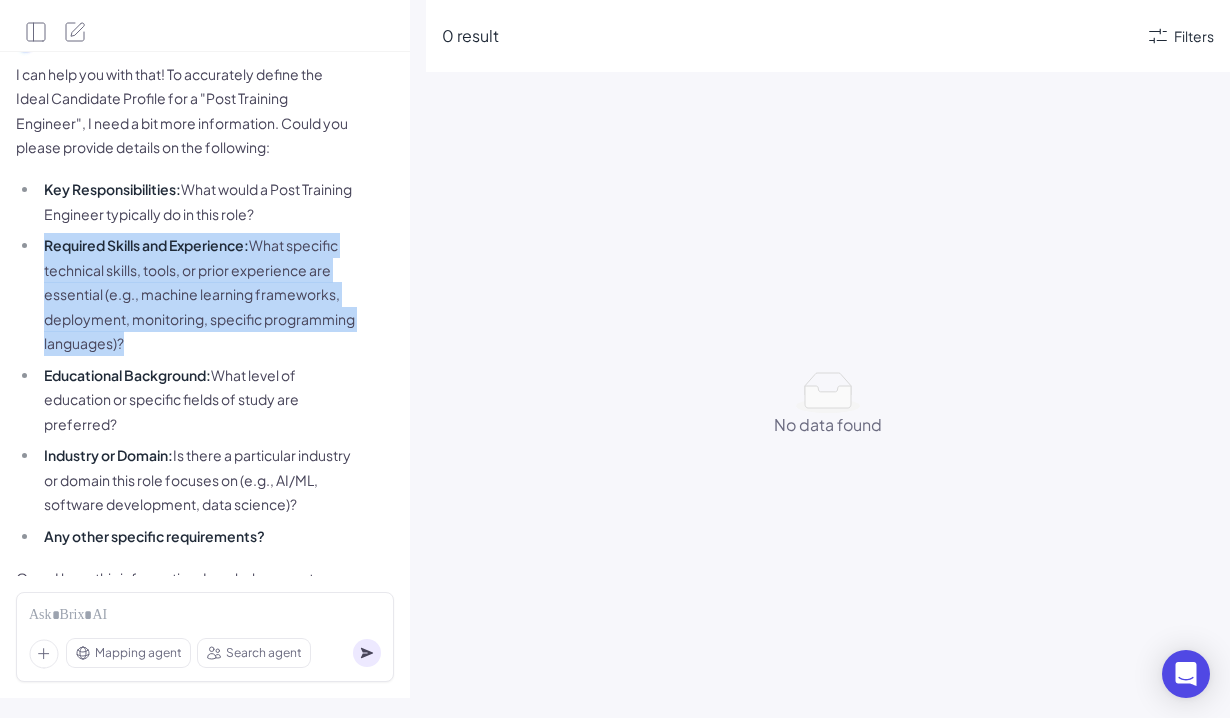 click on "Required Skills and Experience:  What specific technical skills, tools, or prior experience are essential (e.g., machine learning frameworks, deployment, monitoring, specific programming languages)?" at bounding box center (197, 294) 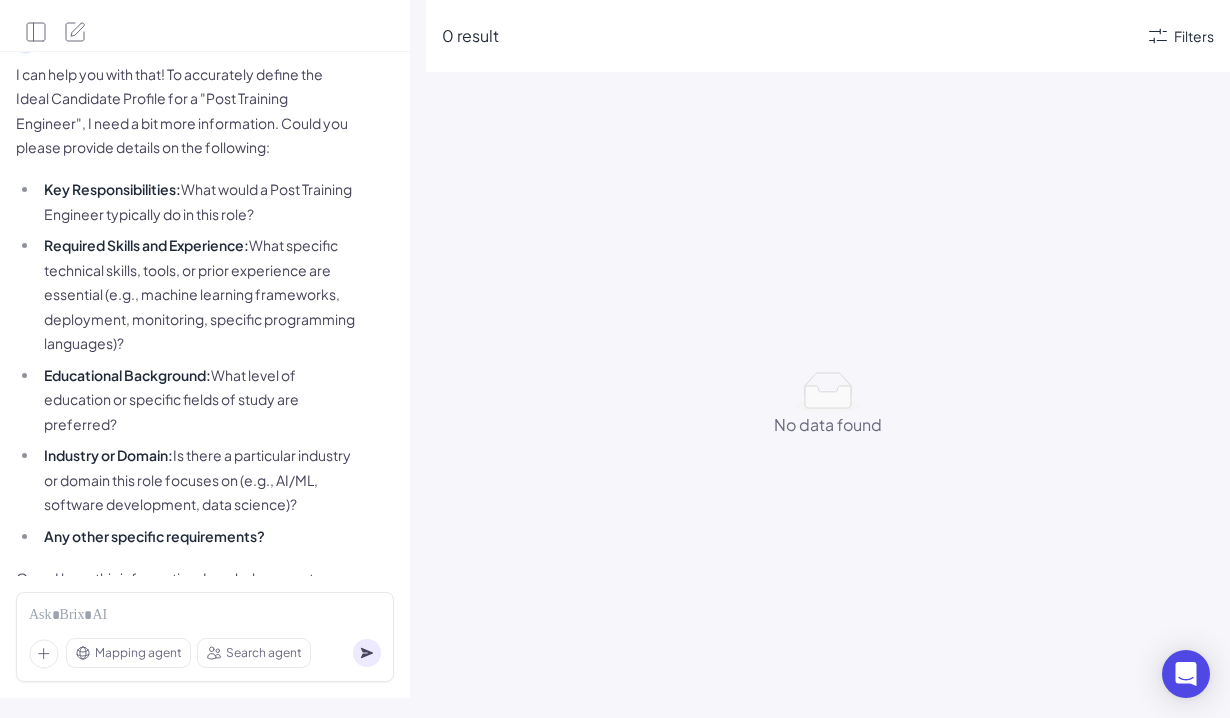 click on "Key Responsibilities:  What would a Post Training Engineer typically do in this role?
Required Skills and Experience:  What specific technical skills, tools, or prior experience are essential (e.g., machine learning frameworks, deployment, monitoring, specific programming languages)?
Educational Background:  What level of education or specific fields of study are preferred?
Industry or Domain:  Is there a particular industry or domain this role focuses on (e.g., AI/ML, software development, data science)?
Any other specific requirements?" at bounding box center (186, 362) 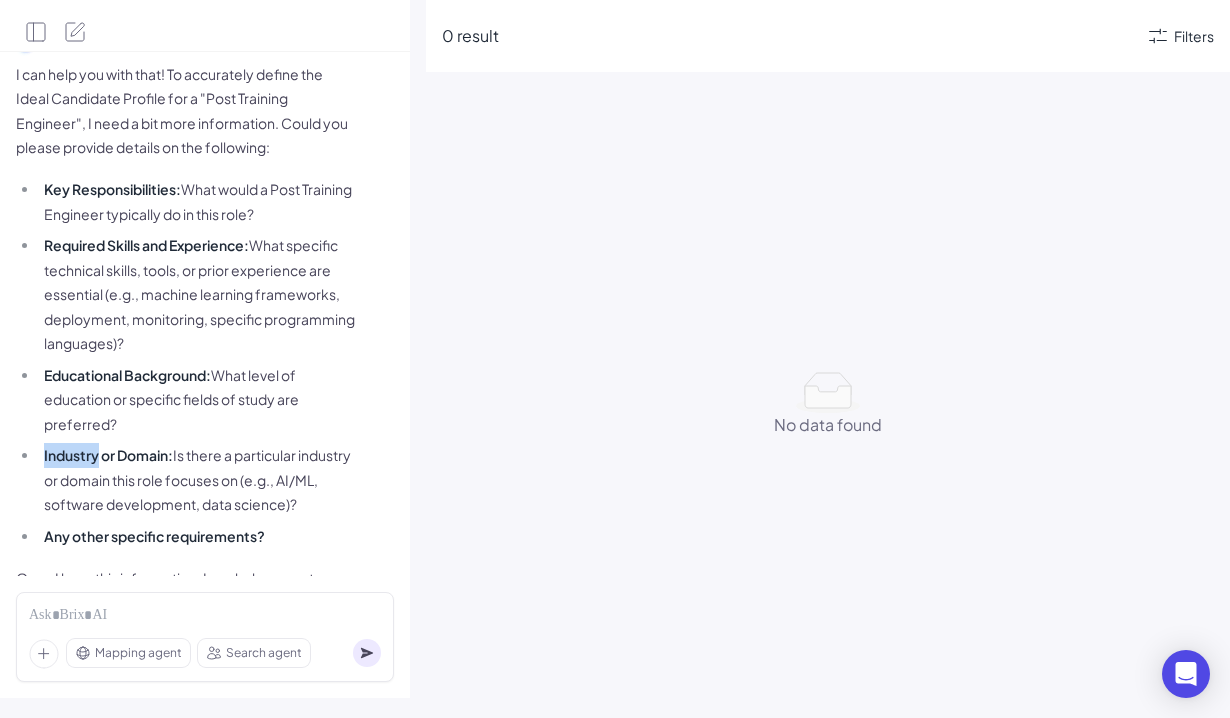 click on "Key Responsibilities:  What would a Post Training Engineer typically do in this role?
Required Skills and Experience:  What specific technical skills, tools, or prior experience are essential (e.g., machine learning frameworks, deployment, monitoring, specific programming languages)?
Educational Background:  What level of education or specific fields of study are preferred?
Industry or Domain:  Is there a particular industry or domain this role focuses on (e.g., AI/ML, software development, data science)?
Any other specific requirements?" at bounding box center [186, 362] 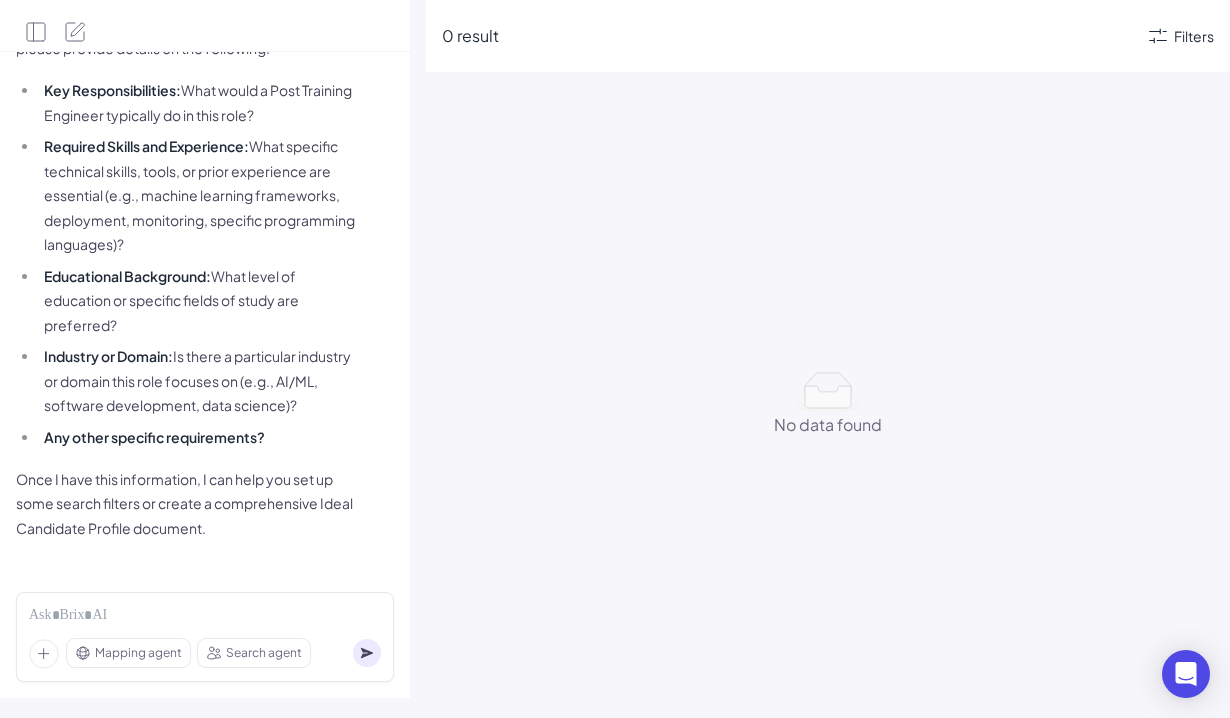 scroll, scrollTop: 214, scrollLeft: 0, axis: vertical 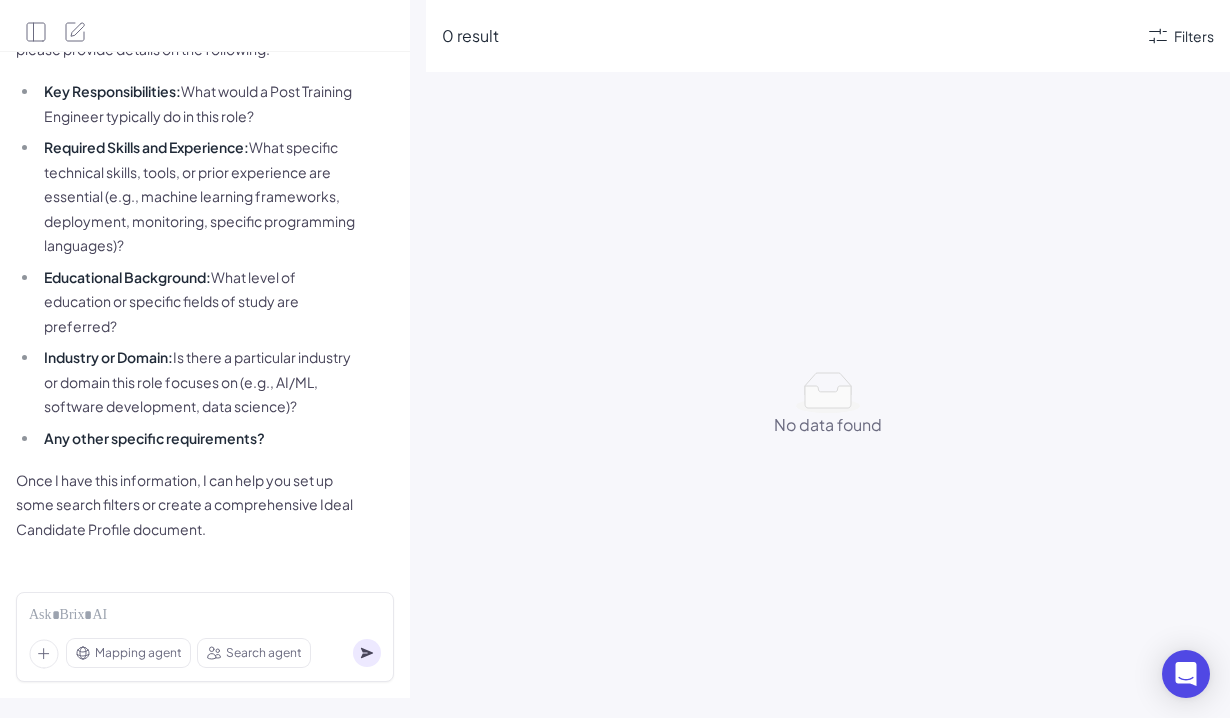click on "Key Responsibilities:  What would a Post Training Engineer typically do in this role?" at bounding box center (197, 103) 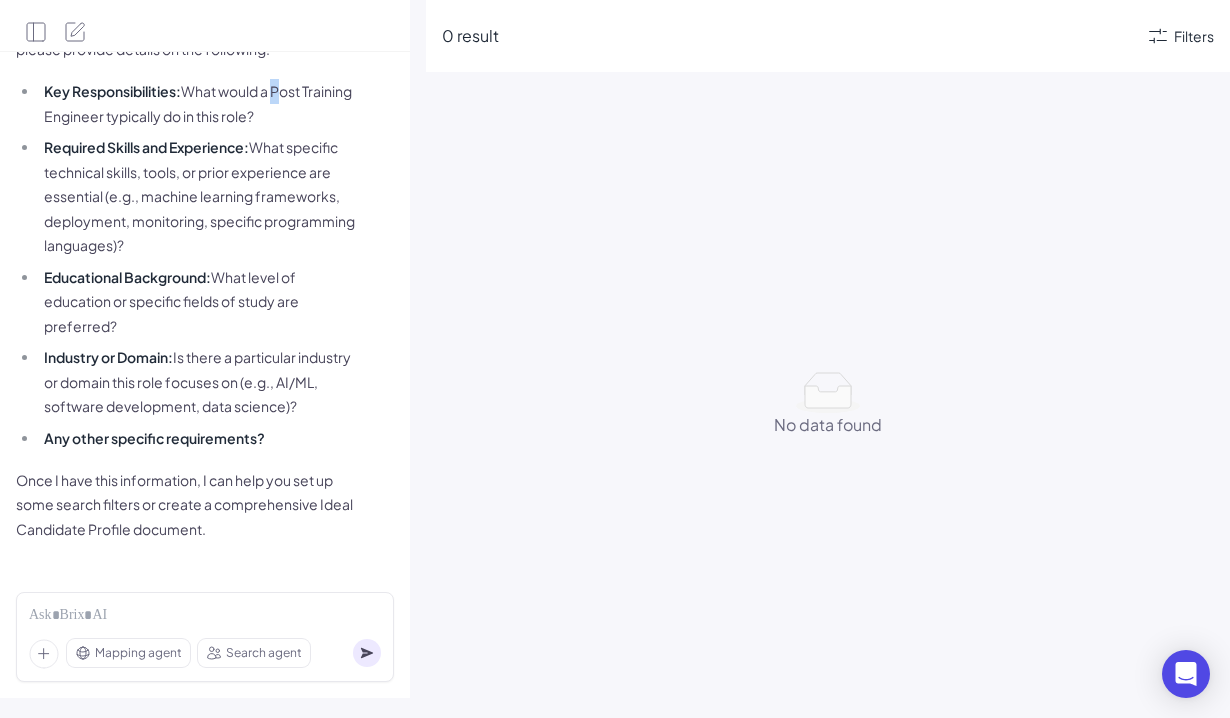 click on "Key Responsibilities:  What would a Post Training Engineer typically do in this role?" at bounding box center [197, 103] 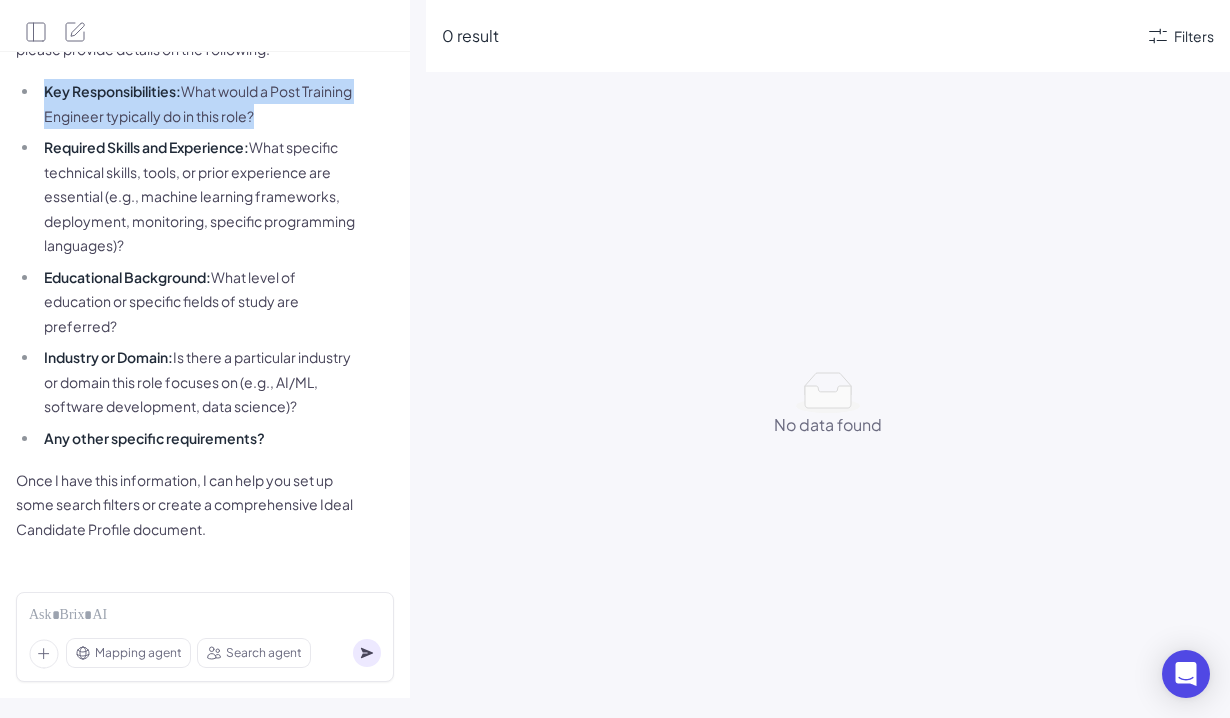 click on "Key Responsibilities:  What would a Post Training Engineer typically do in this role?" at bounding box center (197, 103) 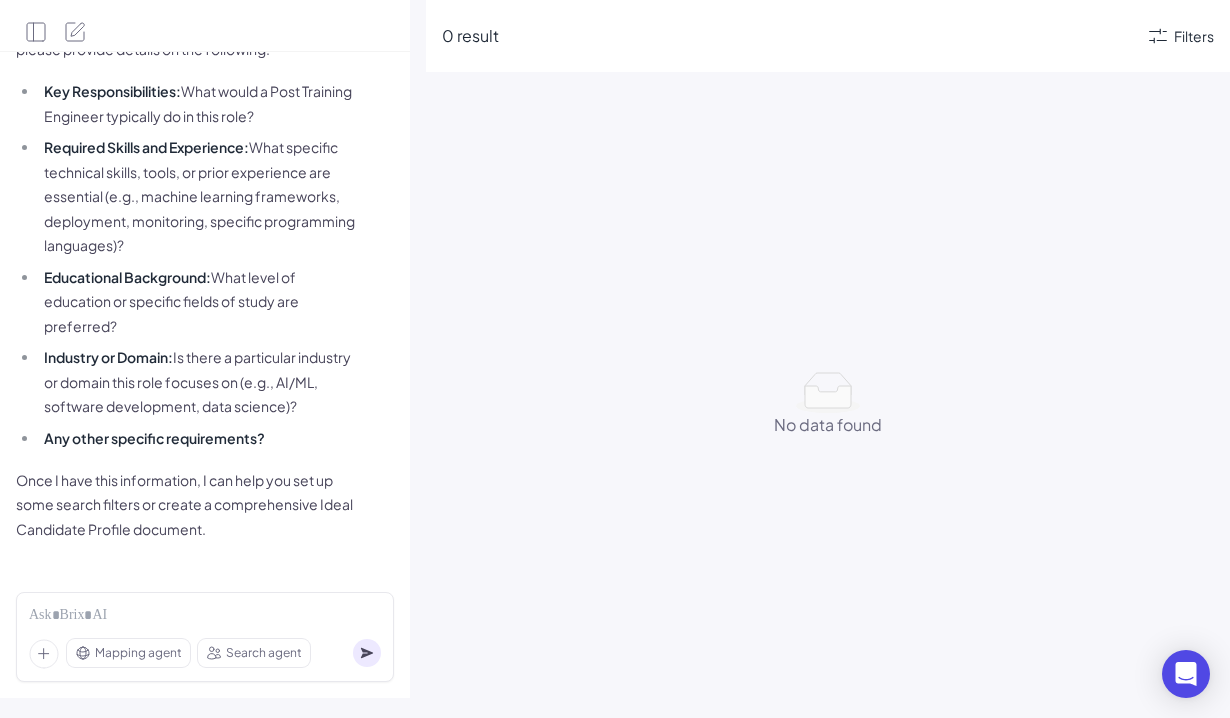 click on "Required Skills and Experience:  What specific technical skills, tools, or prior experience are essential (e.g., machine learning frameworks, deployment, monitoring, specific programming languages)?" at bounding box center (197, 196) 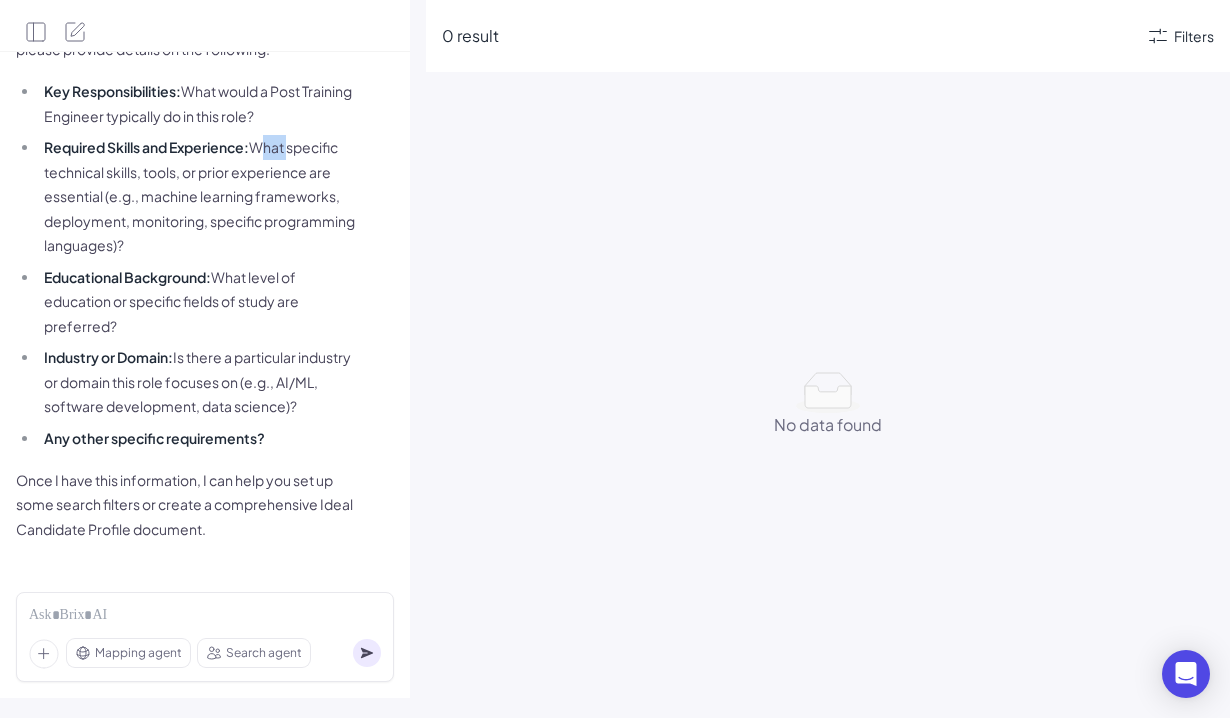 click on "Required Skills and Experience:  What specific technical skills, tools, or prior experience are essential (e.g., machine learning frameworks, deployment, monitoring, specific programming languages)?" at bounding box center [197, 196] 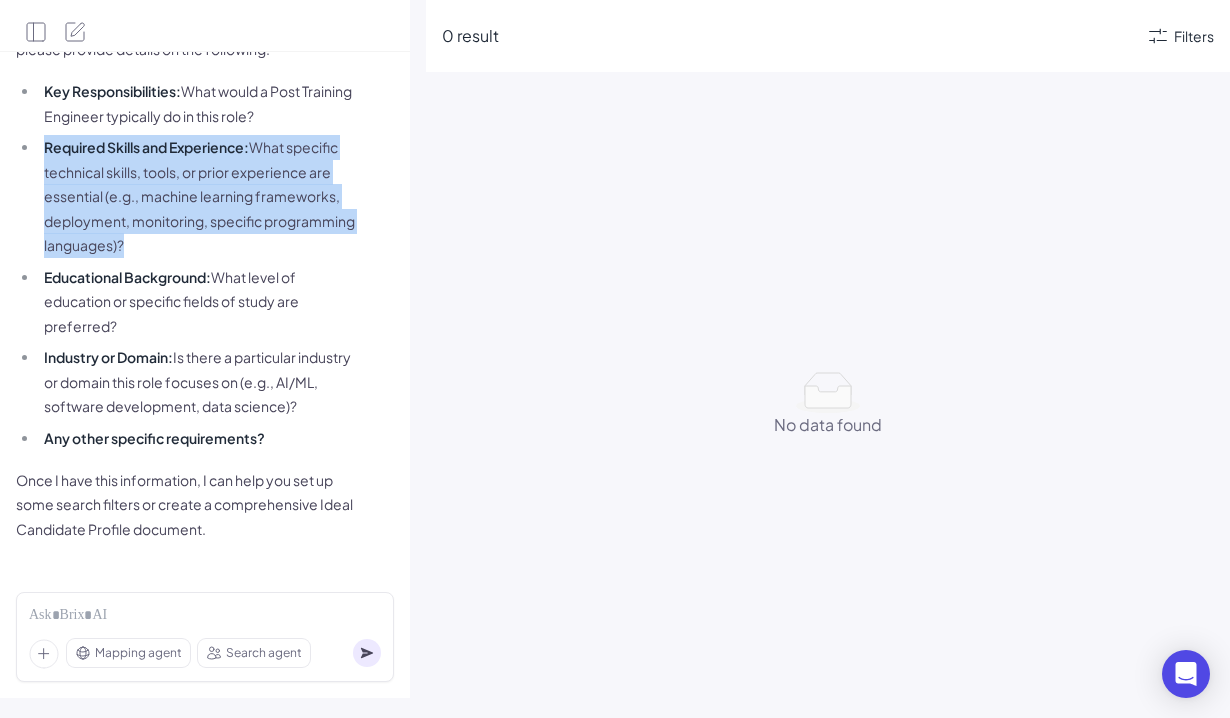 click on "Required Skills and Experience:  What specific technical skills, tools, or prior experience are essential (e.g., machine learning frameworks, deployment, monitoring, specific programming languages)?" at bounding box center [197, 196] 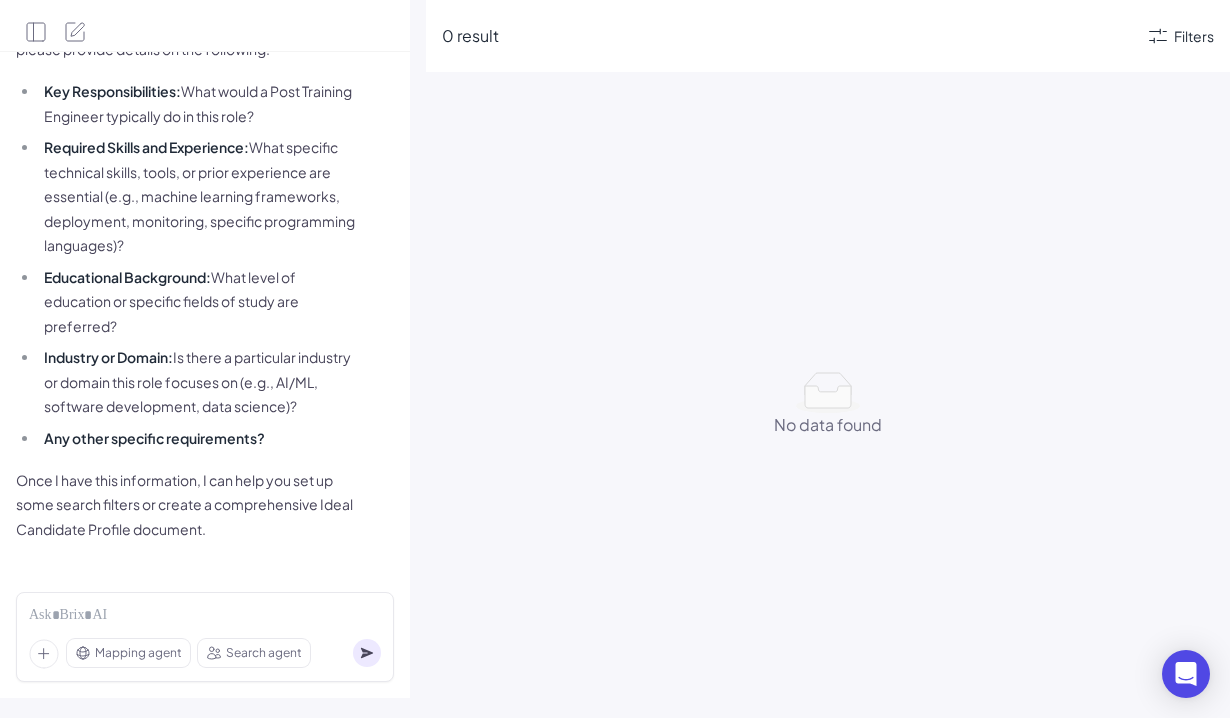 click on "Key Responsibilities:  What would a Post Training Engineer typically do in this role?" at bounding box center [197, 103] 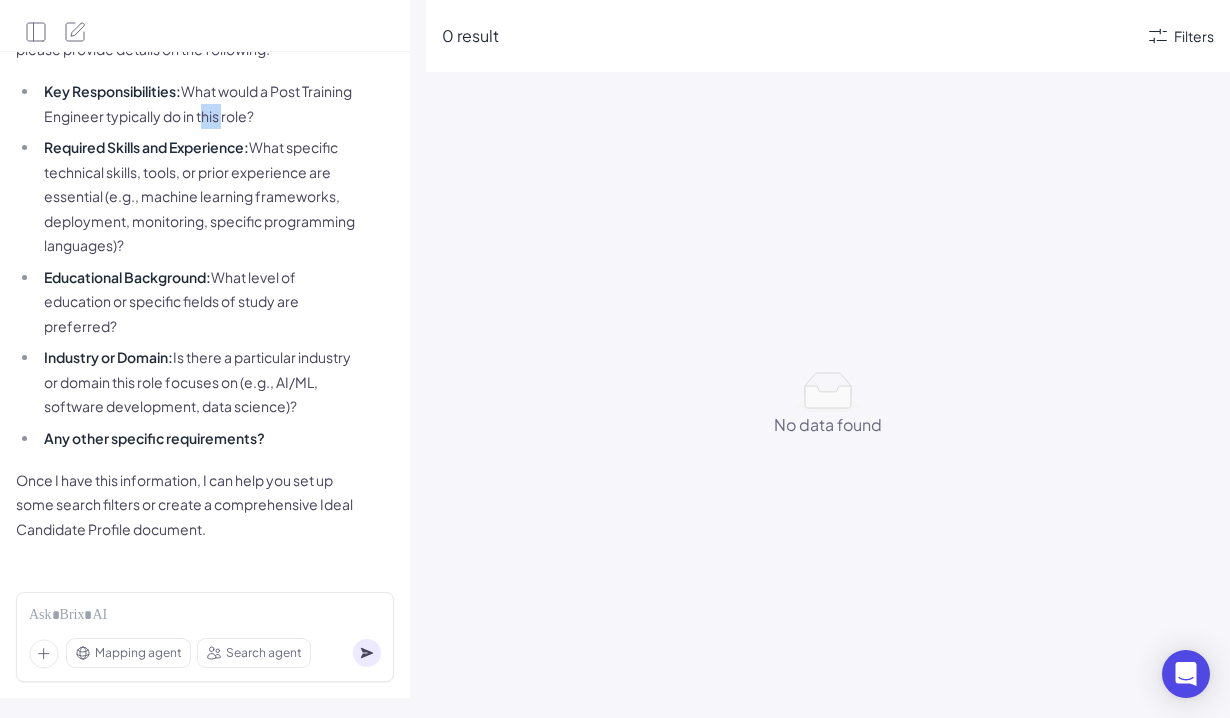 click on "Key Responsibilities:  What would a Post Training Engineer typically do in this role?" at bounding box center (197, 103) 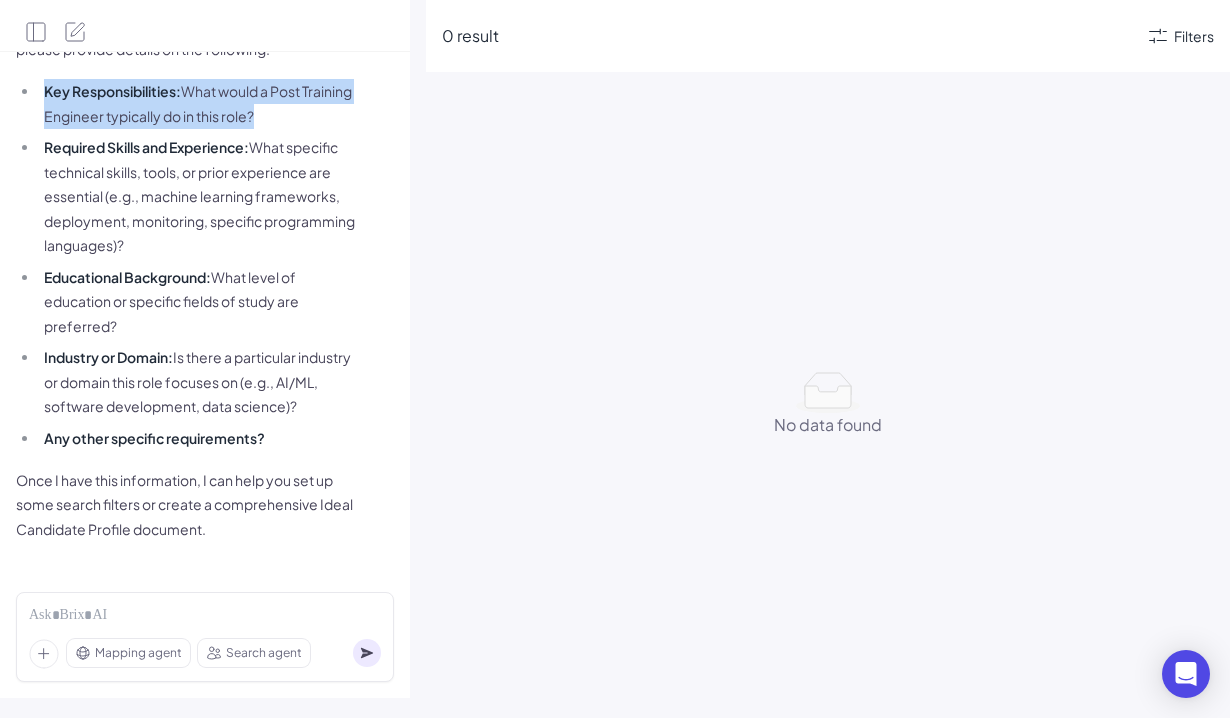 click on "Key Responsibilities:  What would a Post Training Engineer typically do in this role?" at bounding box center [197, 103] 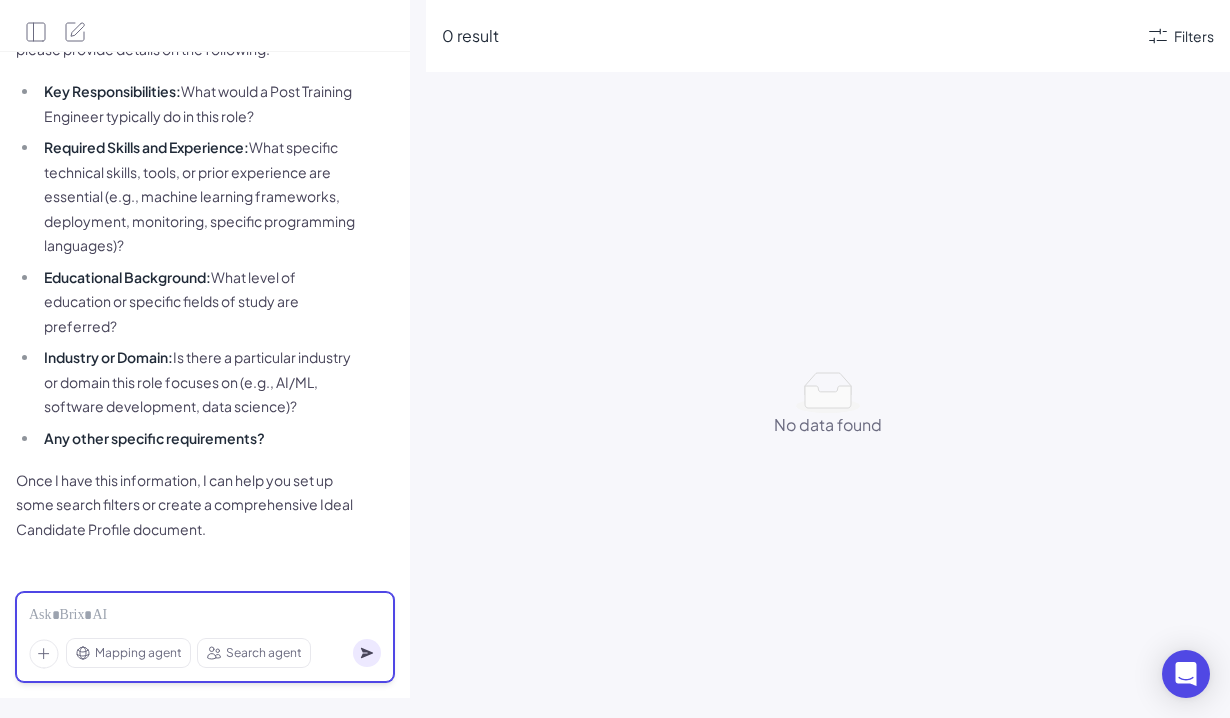 click at bounding box center (205, 616) 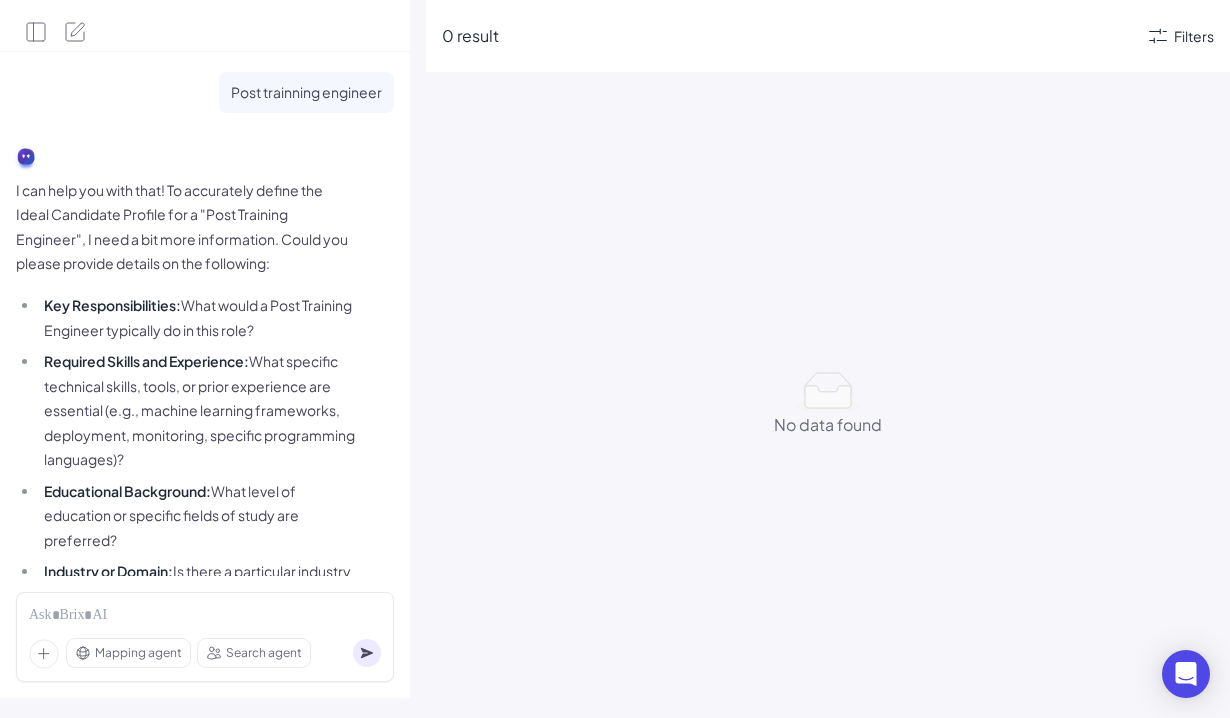 click on "Post trainning engineer" at bounding box center [306, 92] 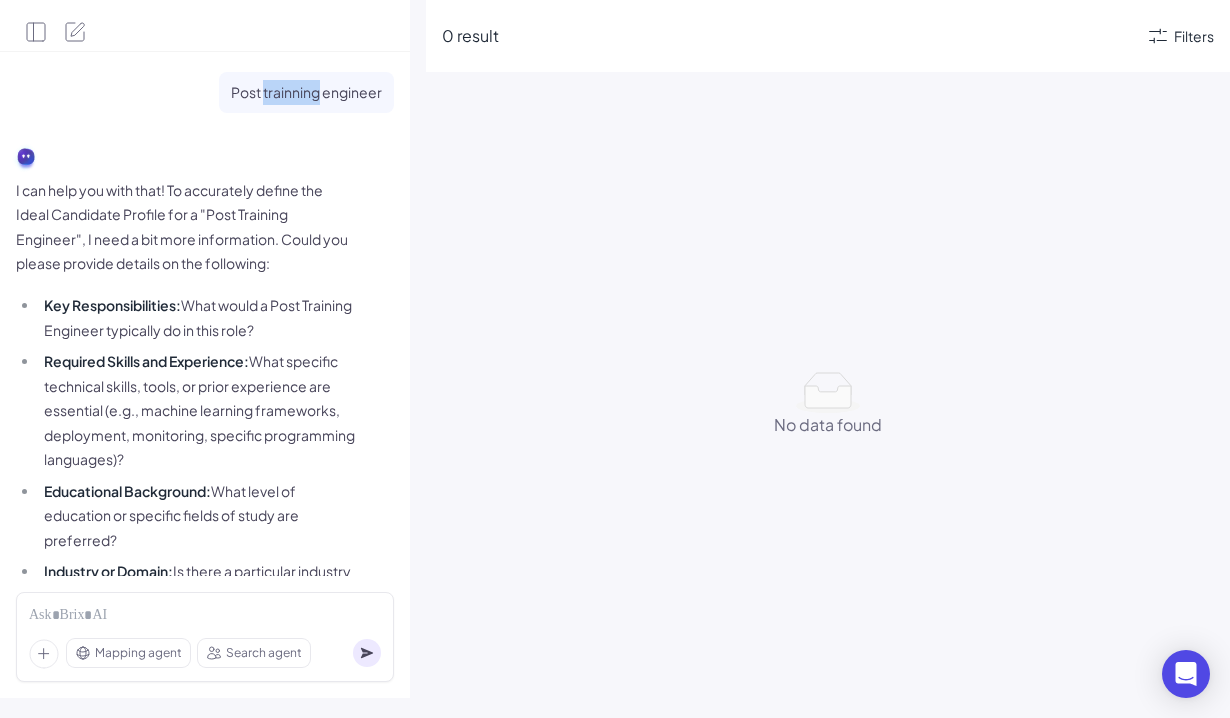 click on "Post trainning engineer" at bounding box center [306, 92] 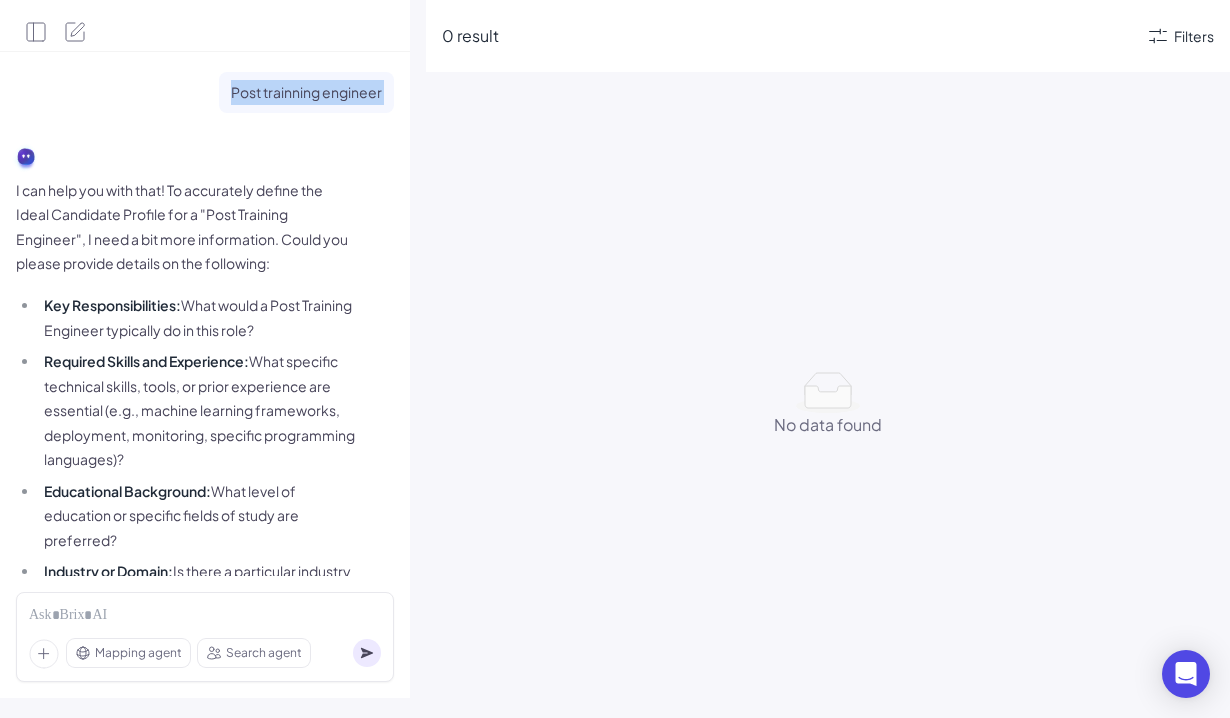 click on "Post trainning engineer" at bounding box center [306, 92] 